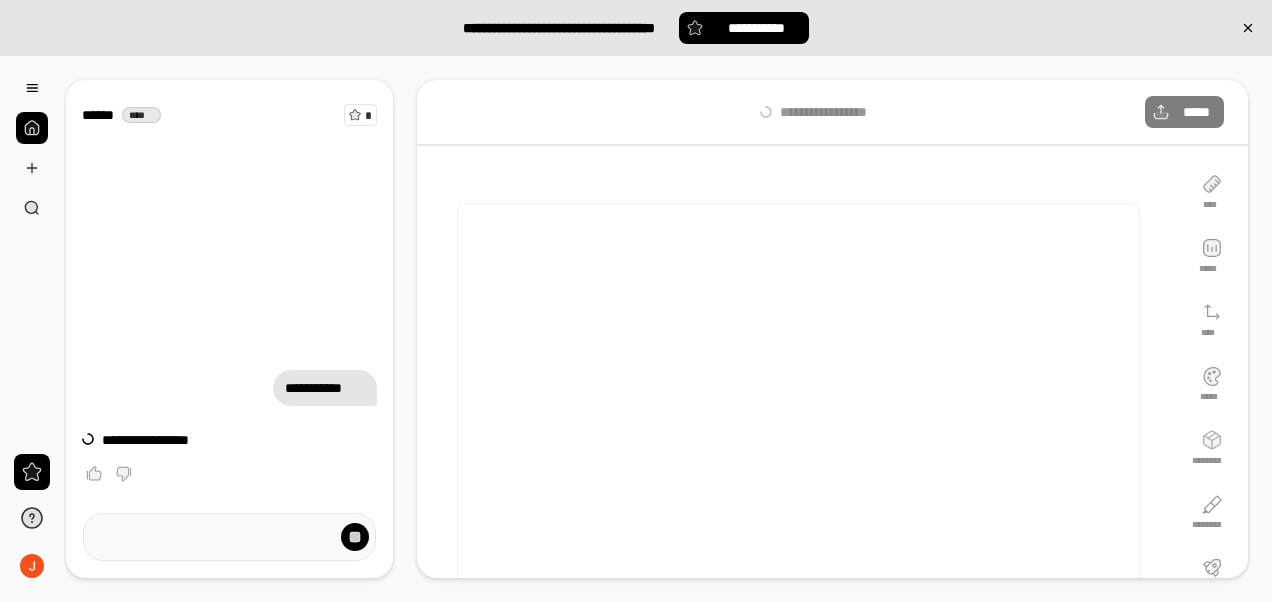 scroll, scrollTop: 0, scrollLeft: 0, axis: both 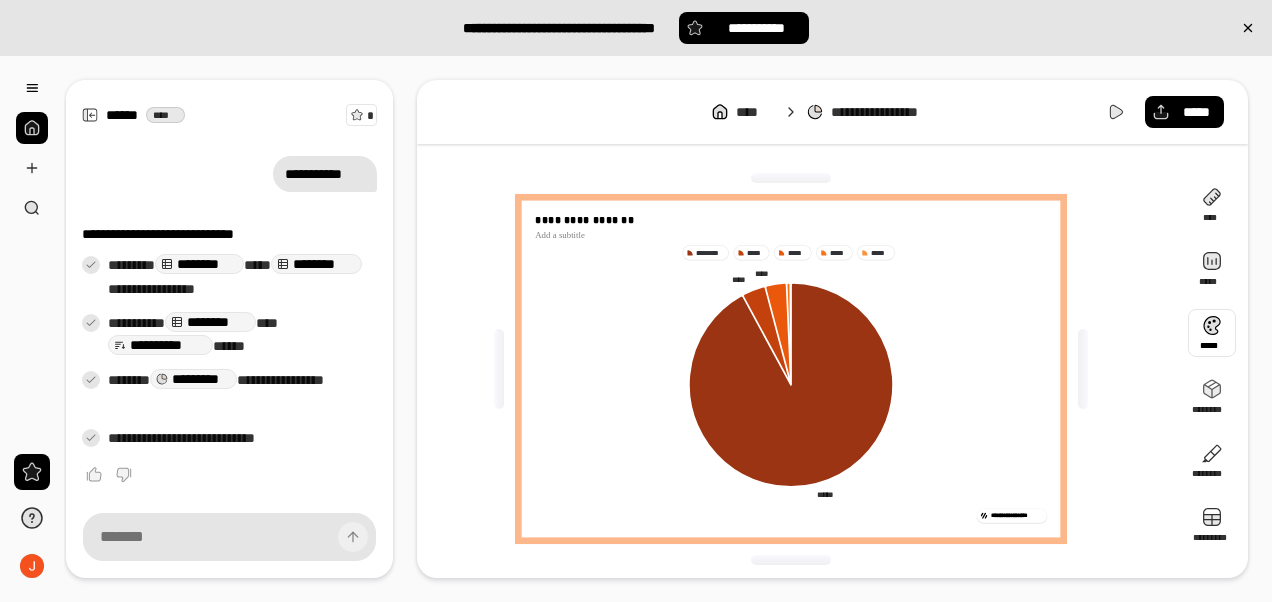 click at bounding box center [1212, 333] 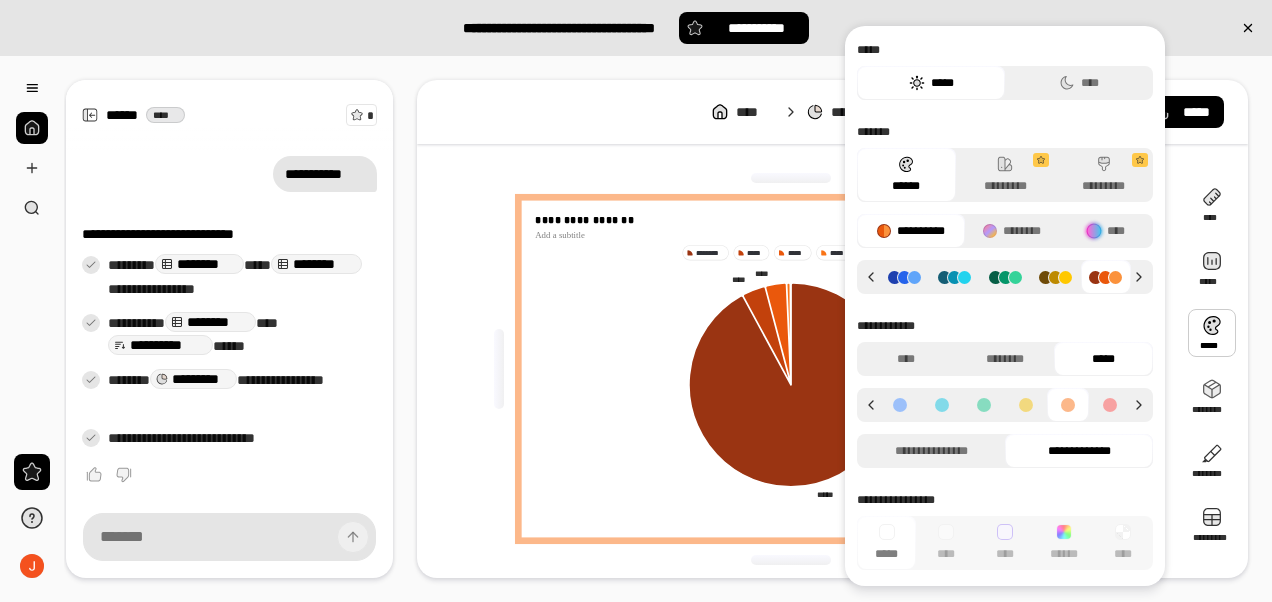 click on "********" at bounding box center [1012, 231] 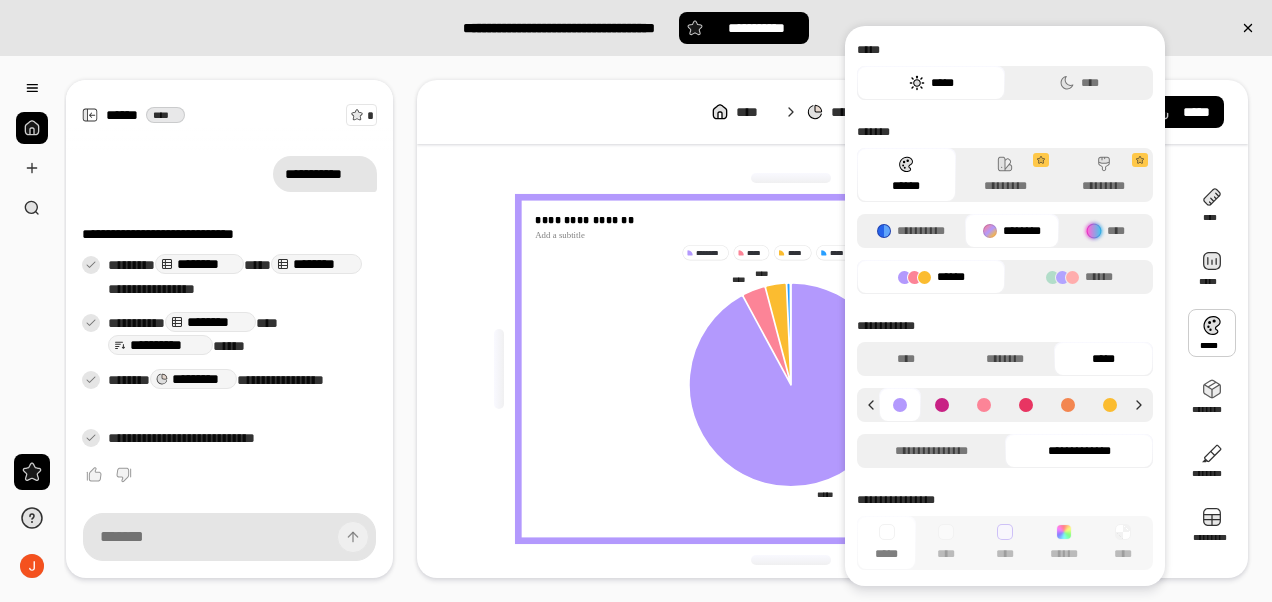 click on "******" at bounding box center (1079, 277) 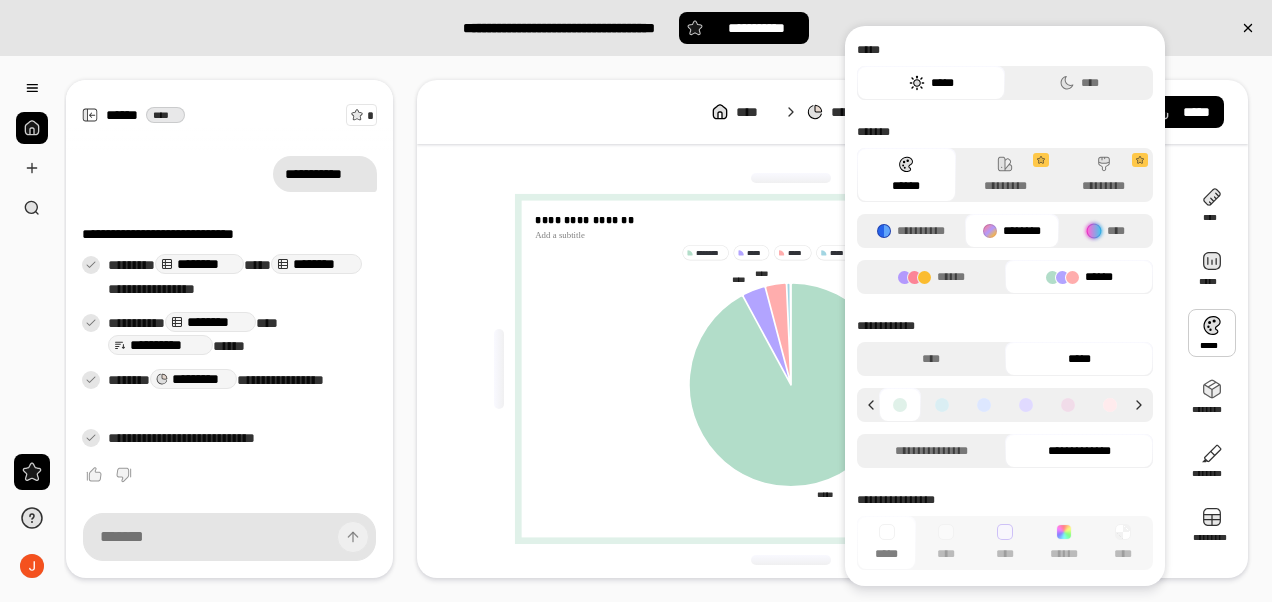 click on "**********" at bounding box center (911, 231) 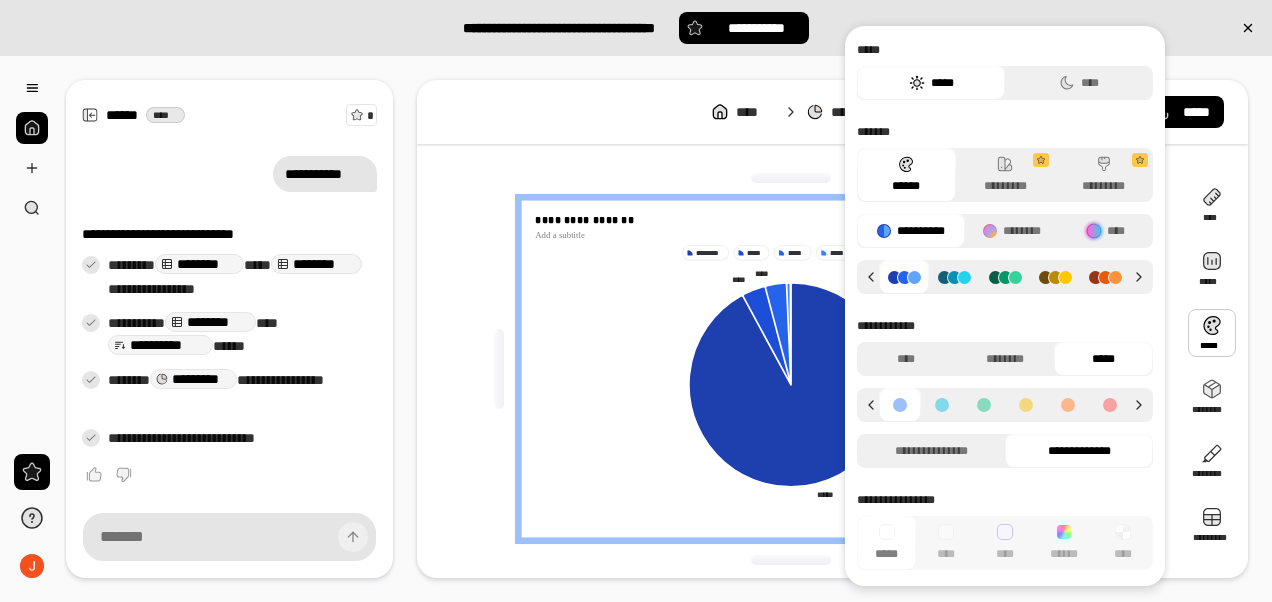 click at bounding box center [954, 277] 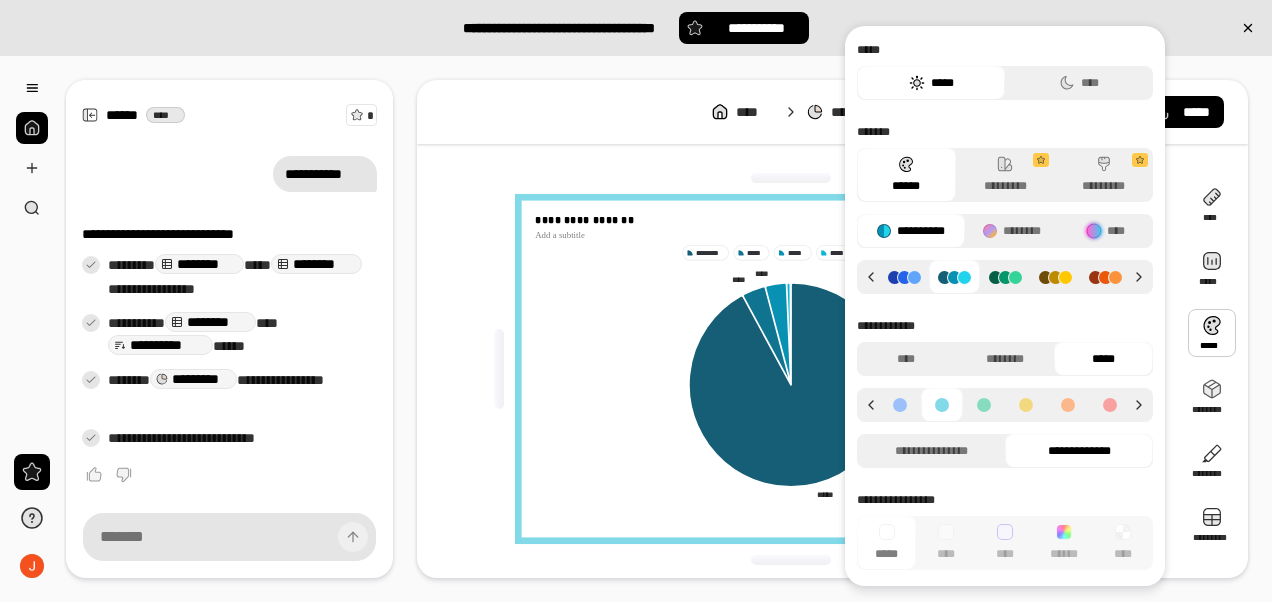 click at bounding box center [1005, 277] 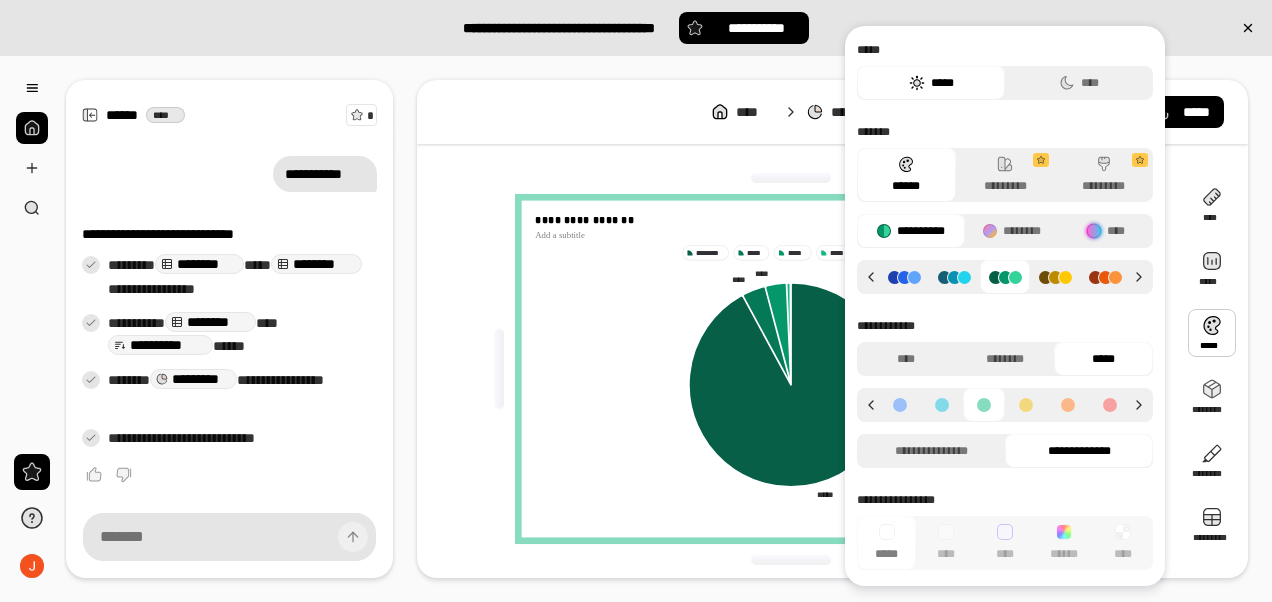 click on "********" at bounding box center [1012, 231] 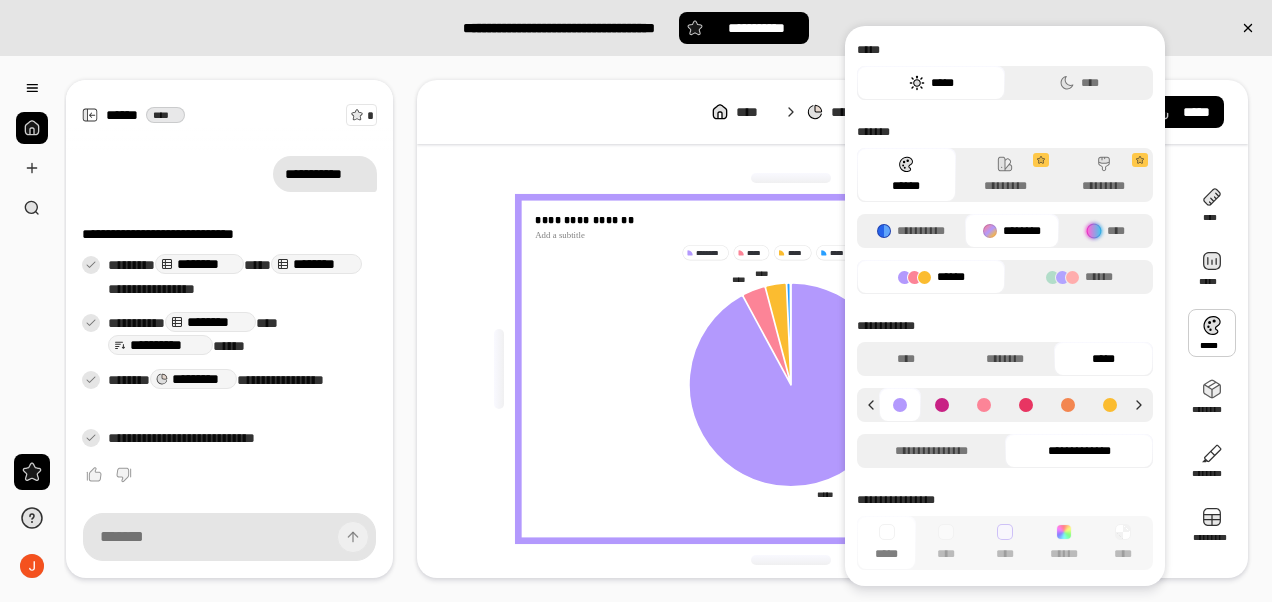 click on "****" at bounding box center (1106, 231) 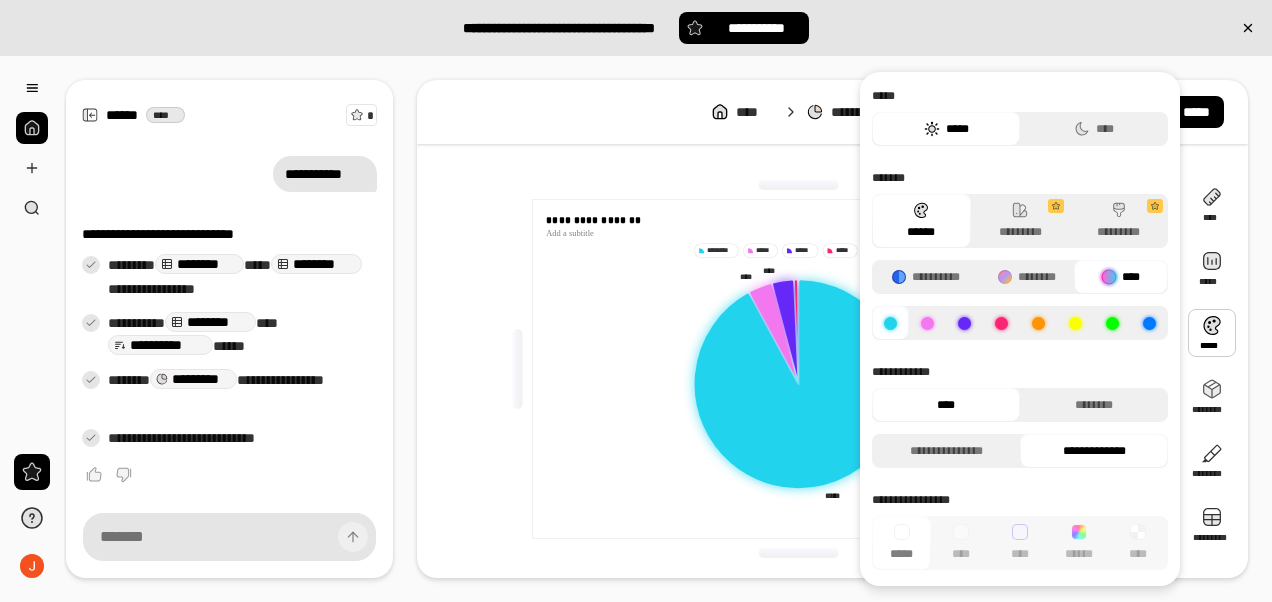 click on "********" at bounding box center (1027, 277) 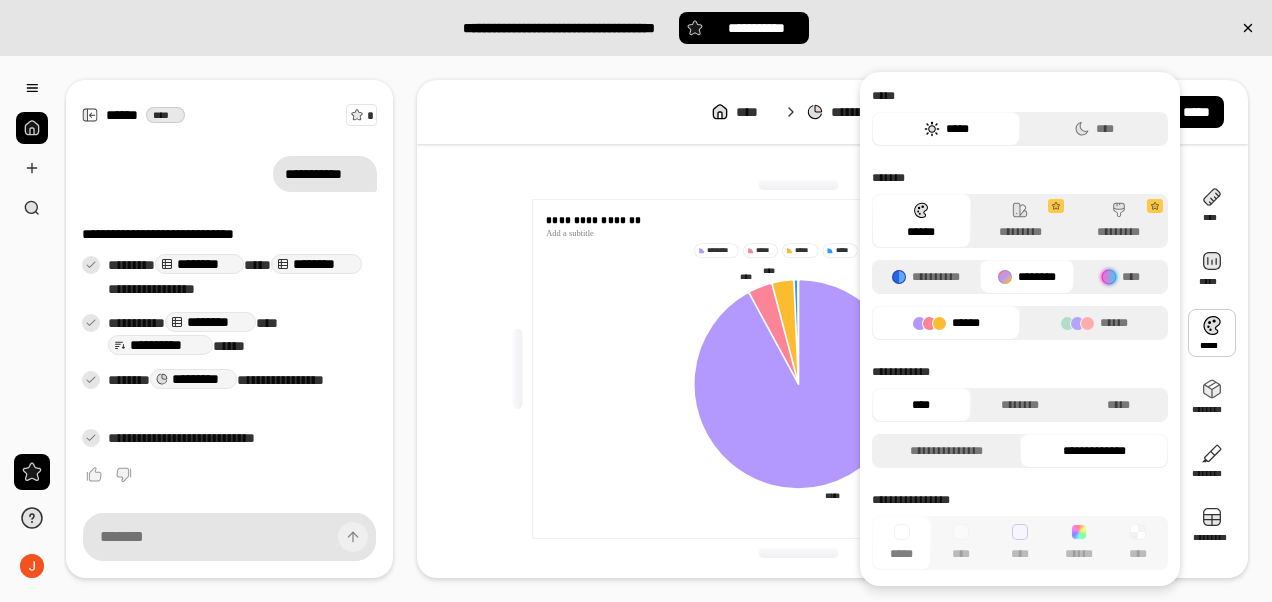 click on "******" at bounding box center (1094, 323) 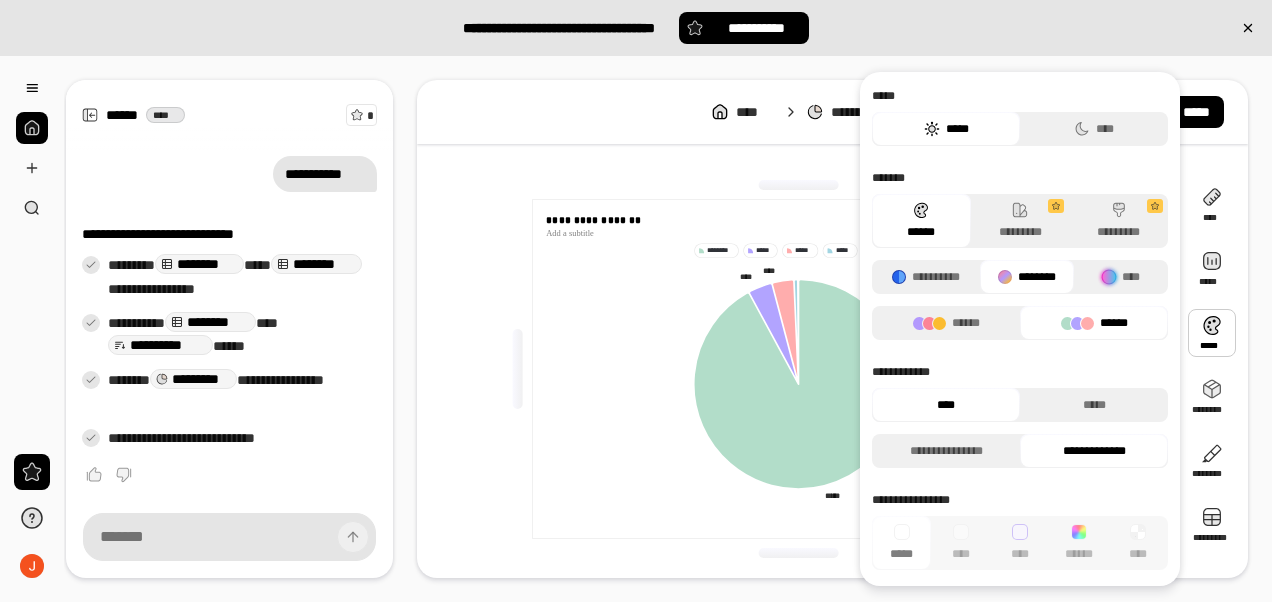 click 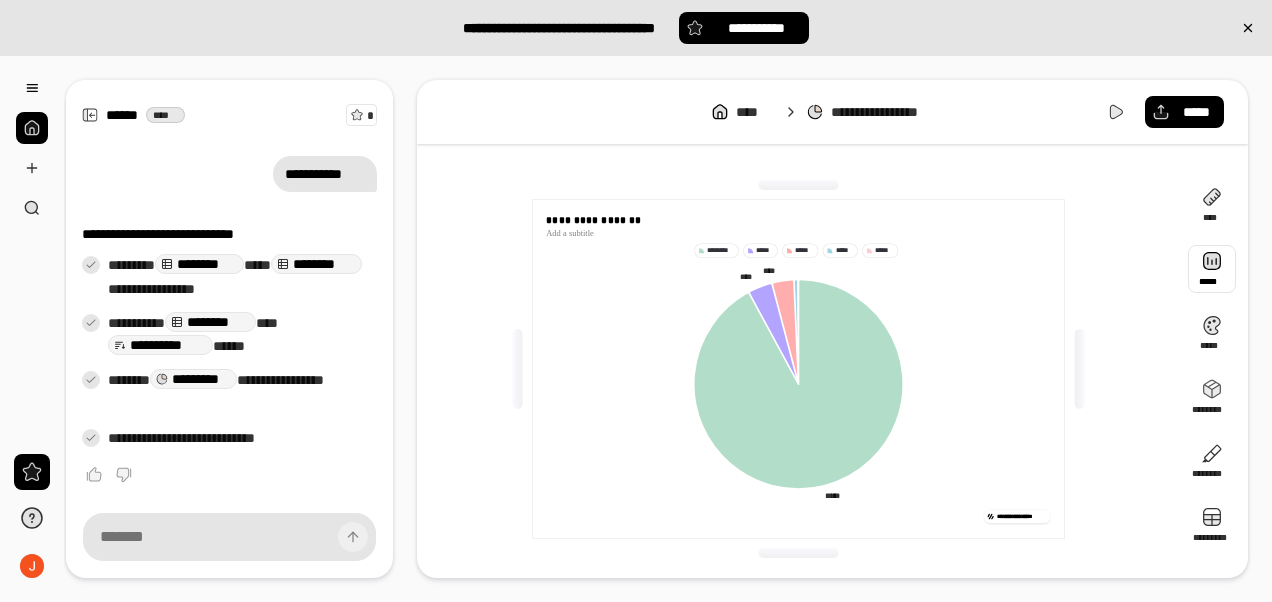 click at bounding box center [1212, 269] 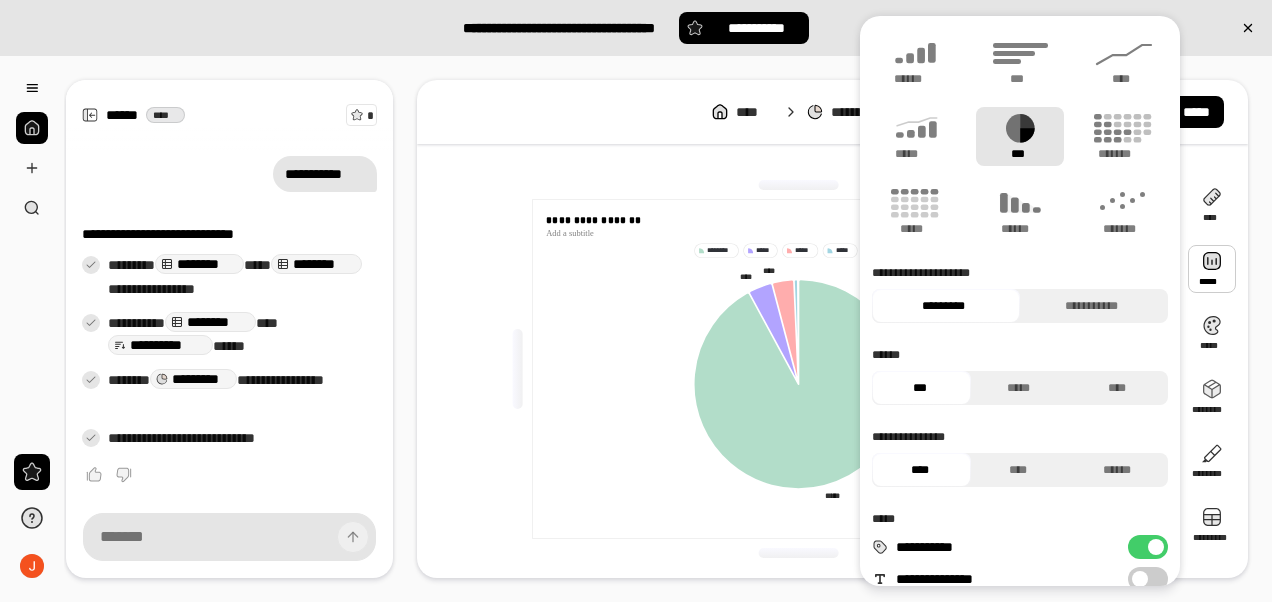 click 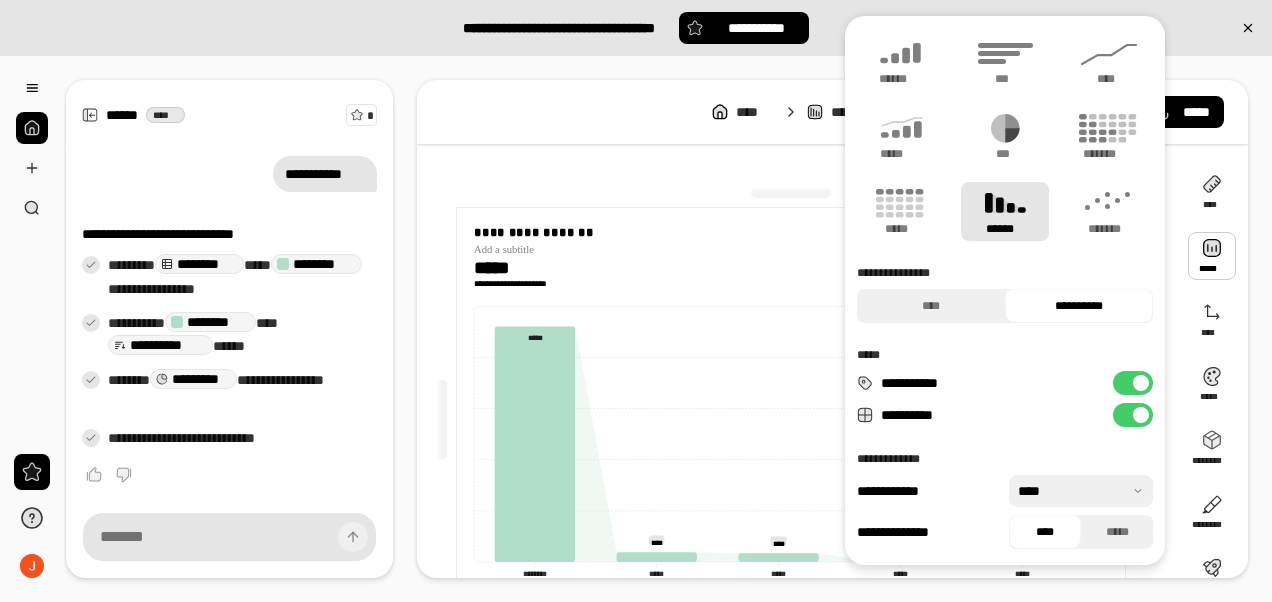 click 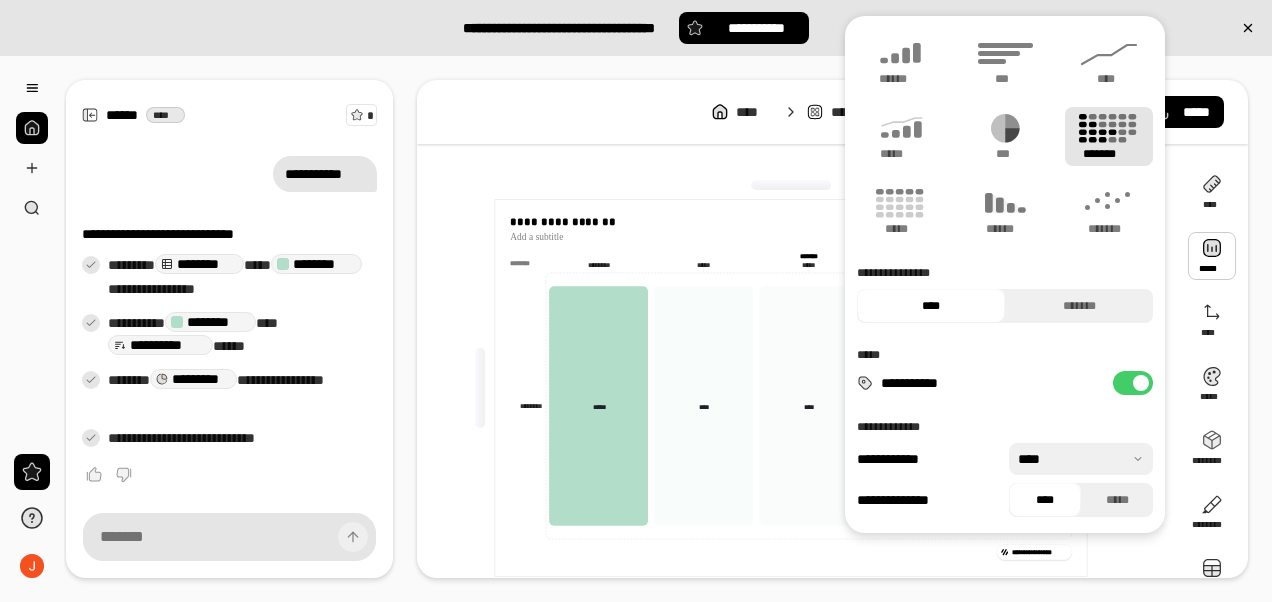 click 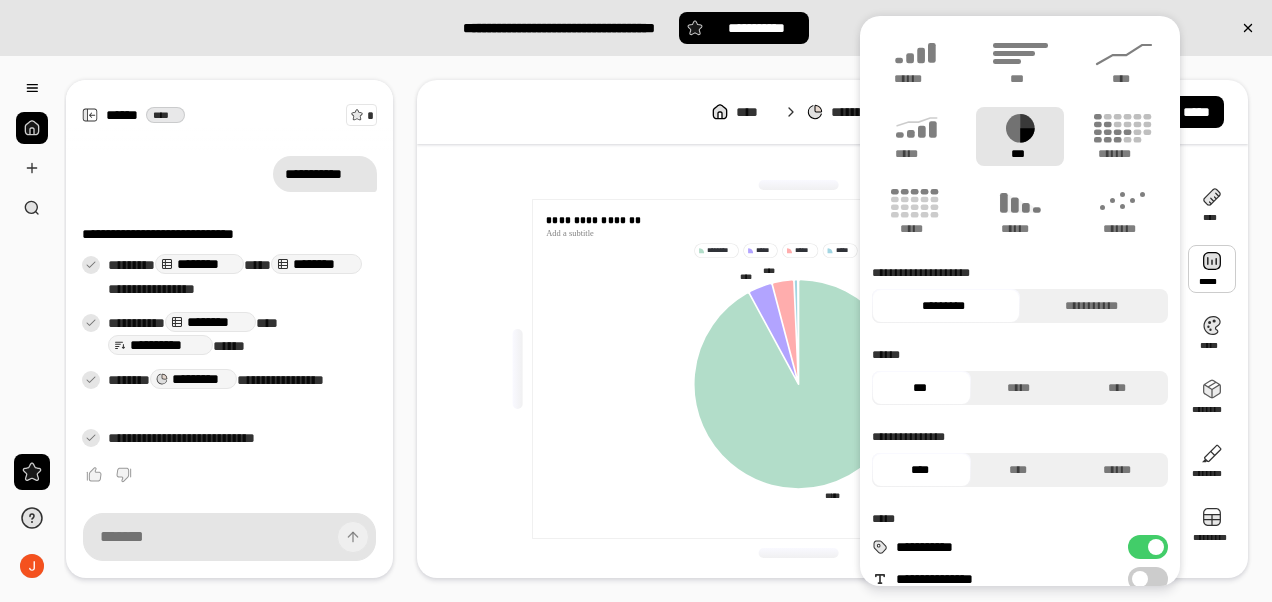 click 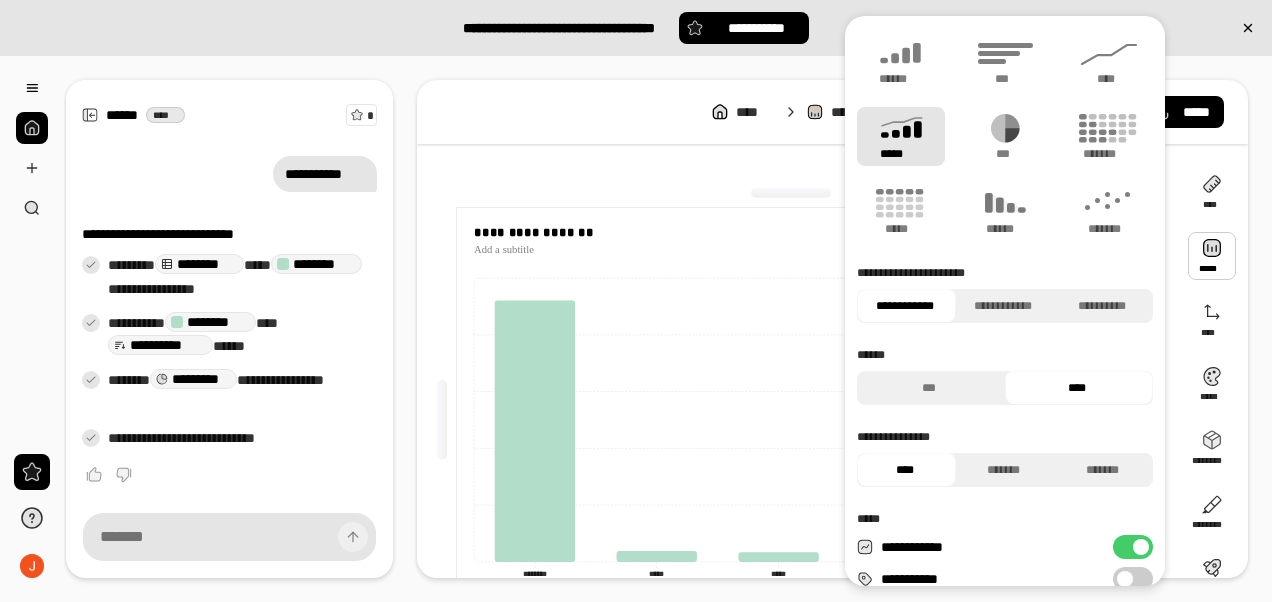 click 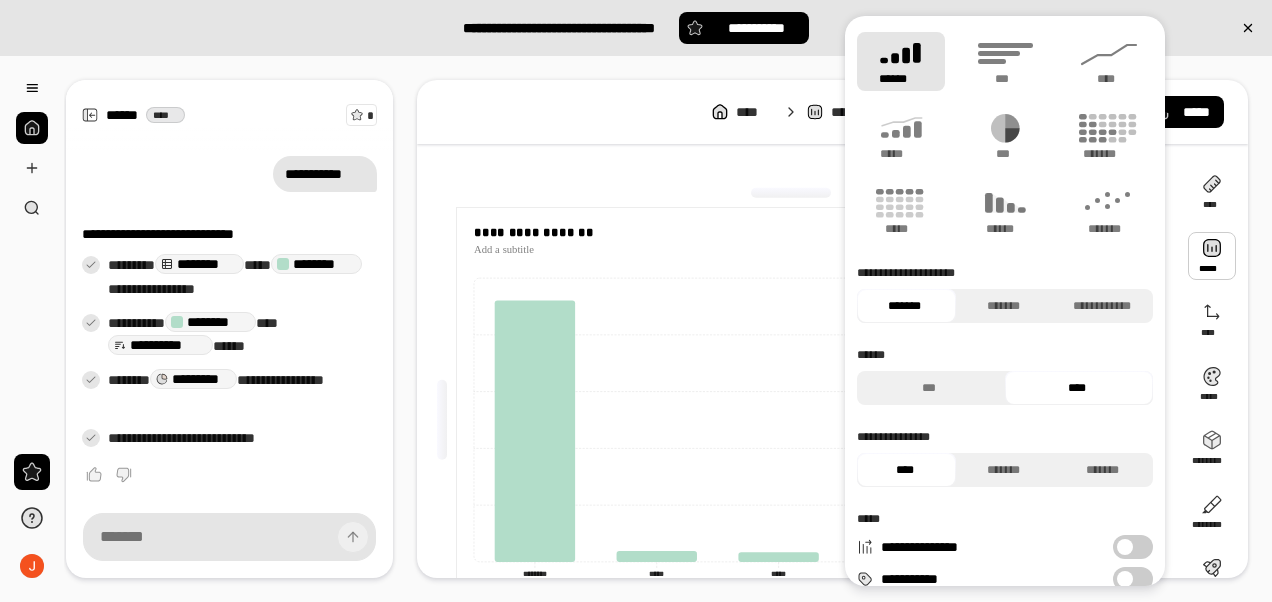 click on "***" at bounding box center [1005, 61] 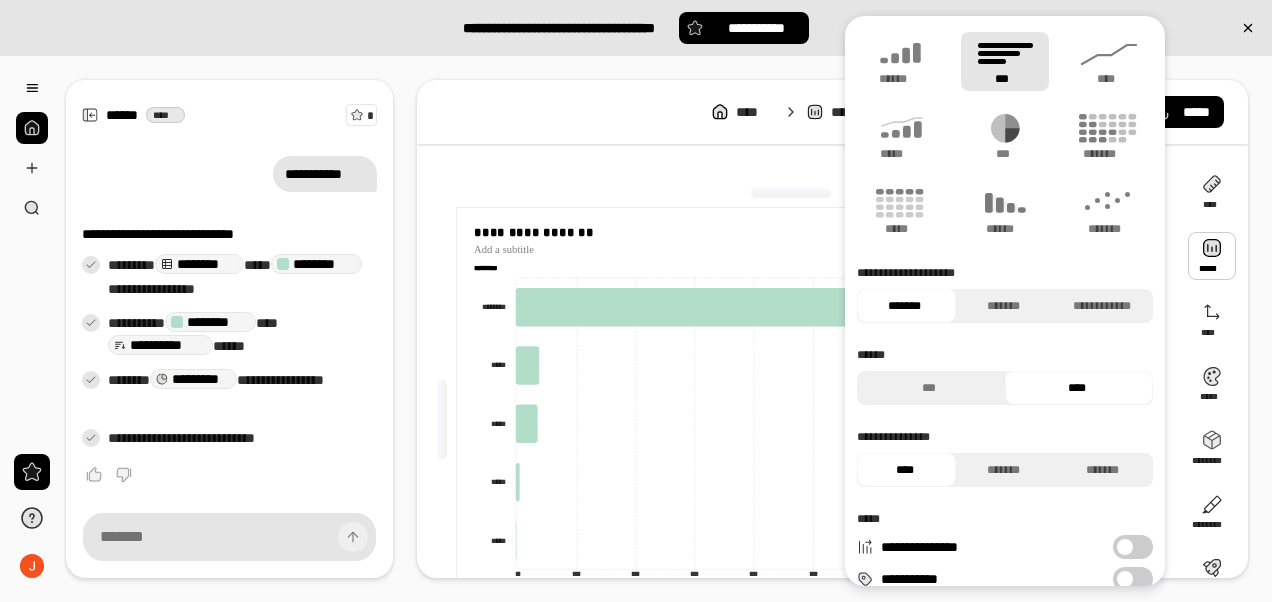click on "******" at bounding box center (901, 79) 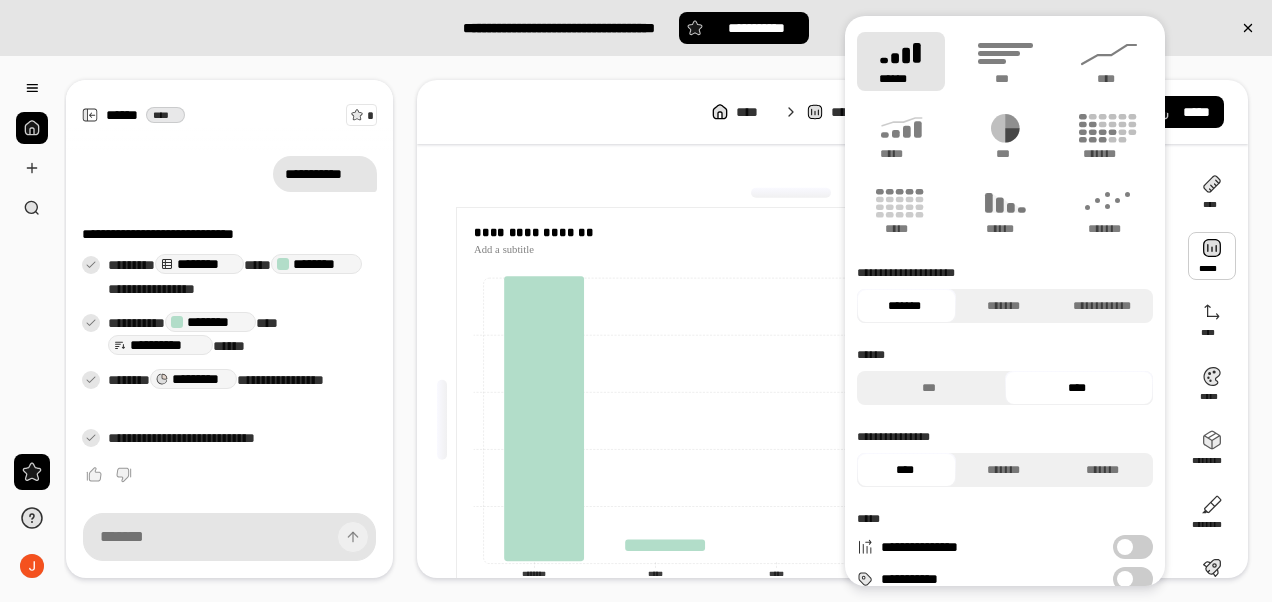click 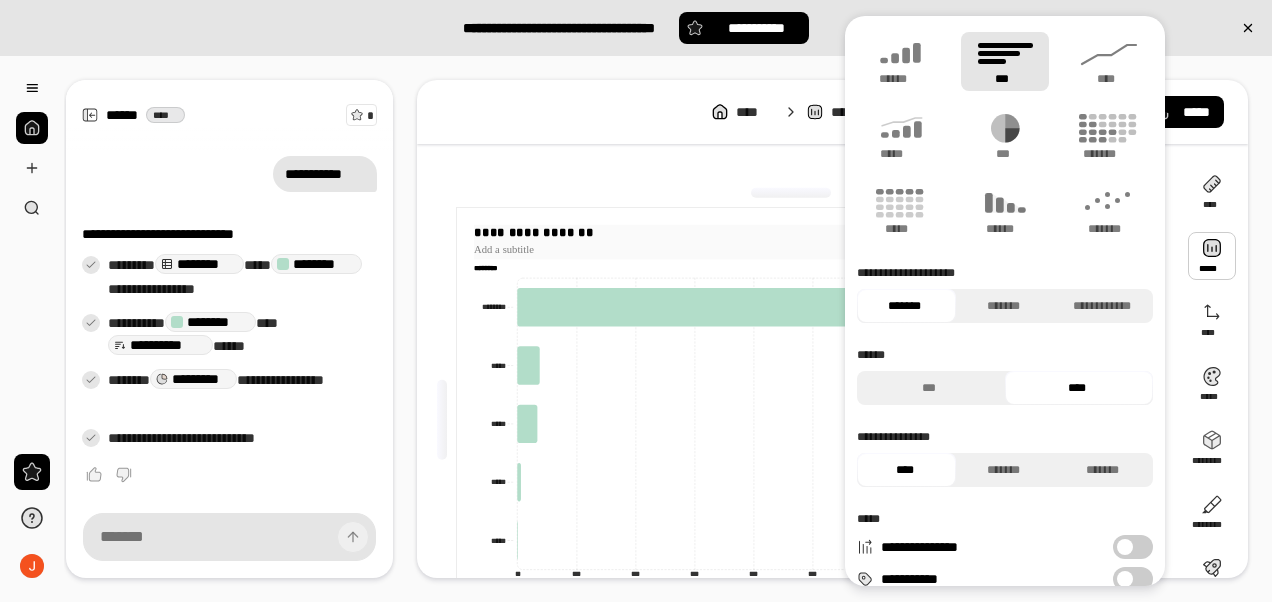 click at bounding box center (791, 249) 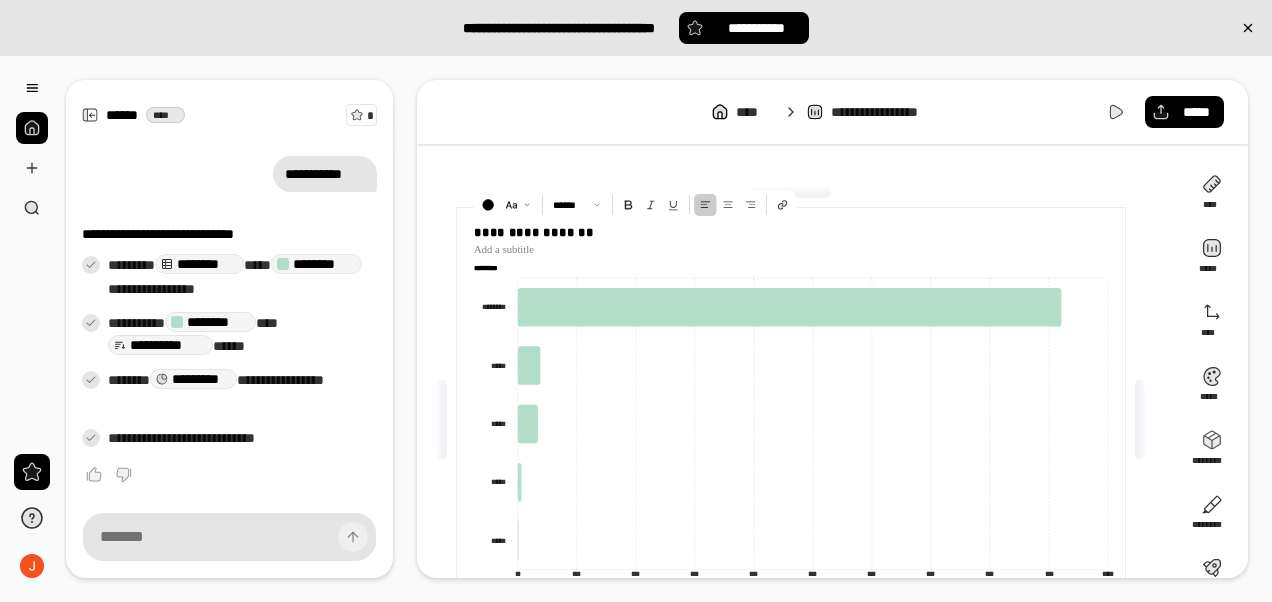 click on "**********" at bounding box center [798, 420] 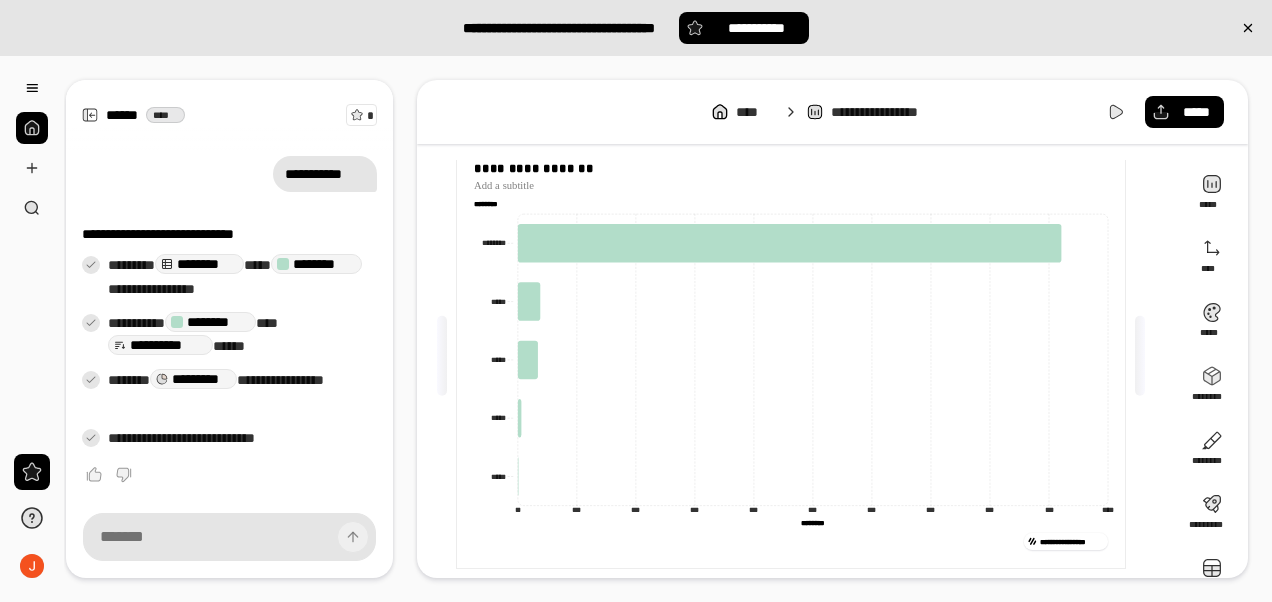 scroll, scrollTop: 51, scrollLeft: 0, axis: vertical 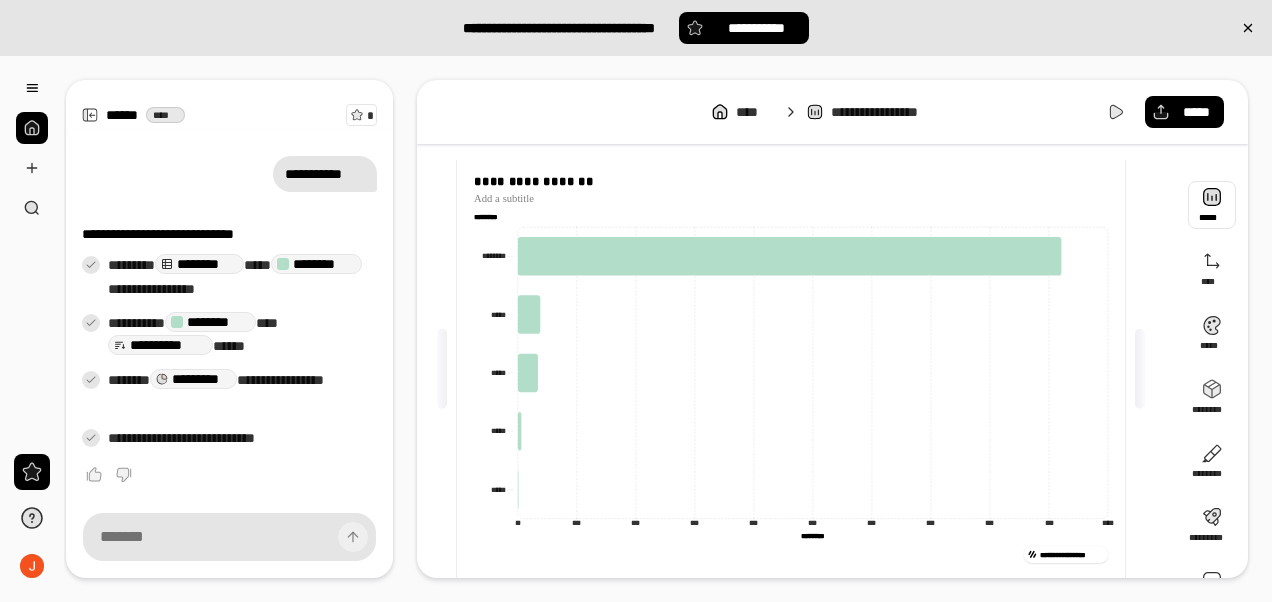 click at bounding box center (1212, 205) 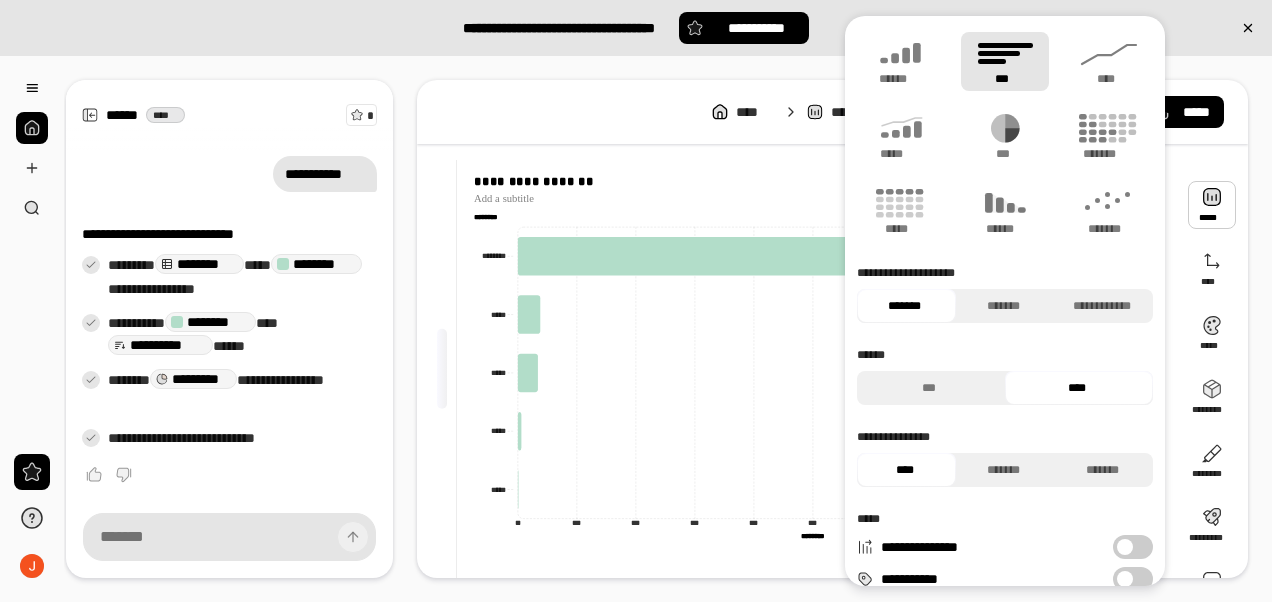 click 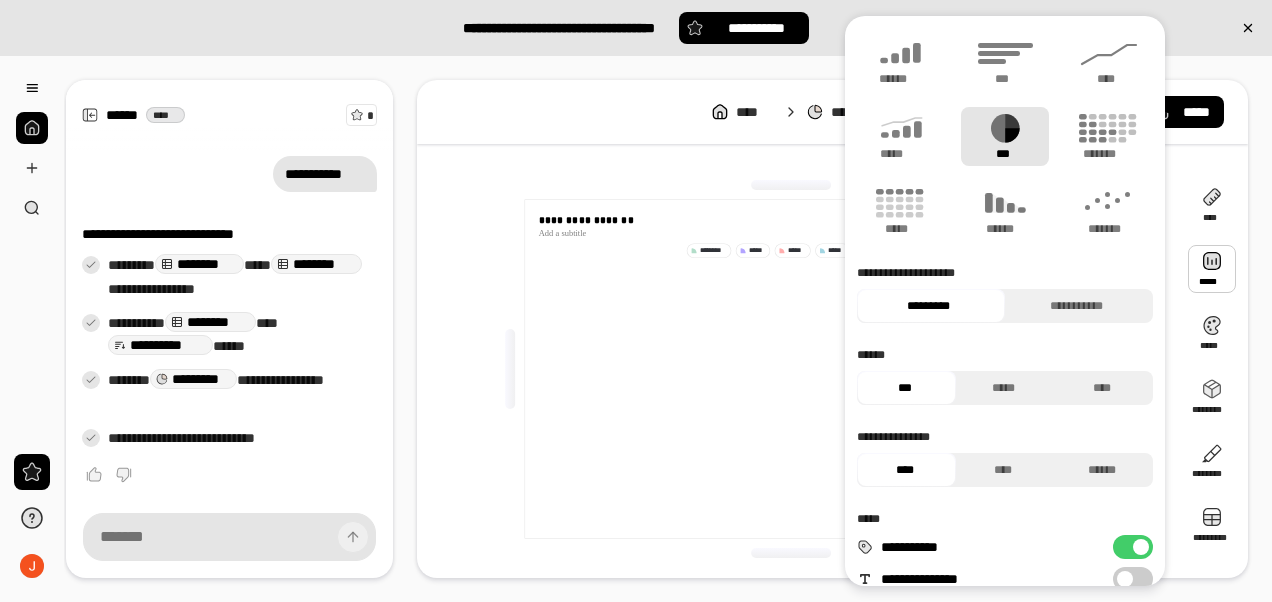 scroll, scrollTop: 0, scrollLeft: 0, axis: both 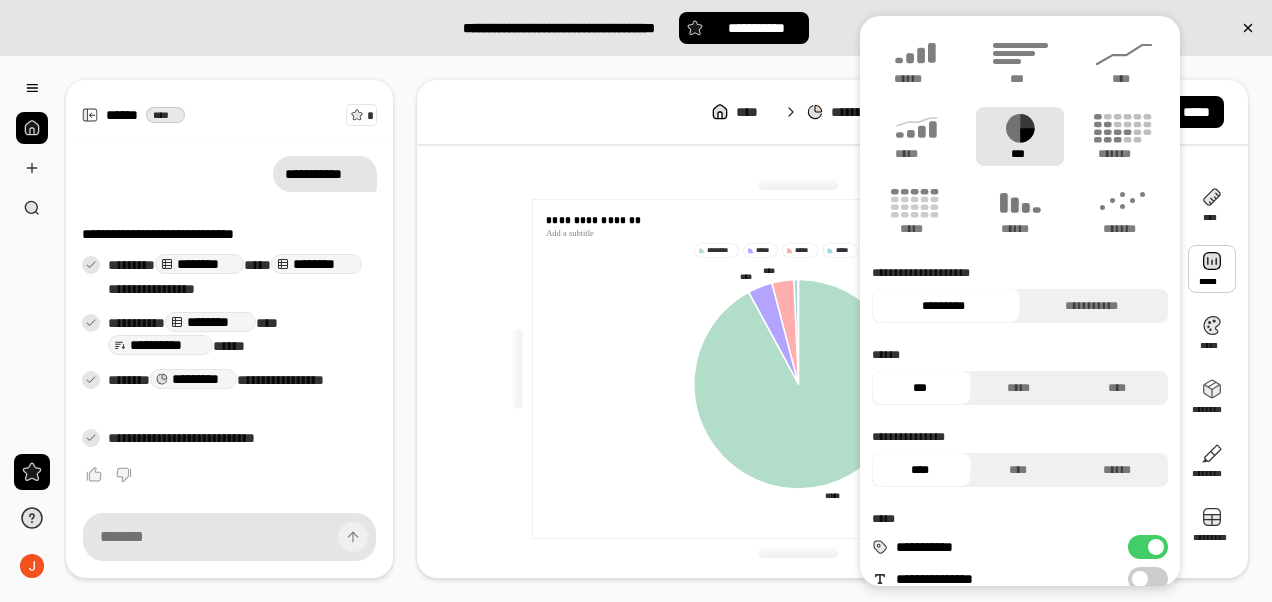 click 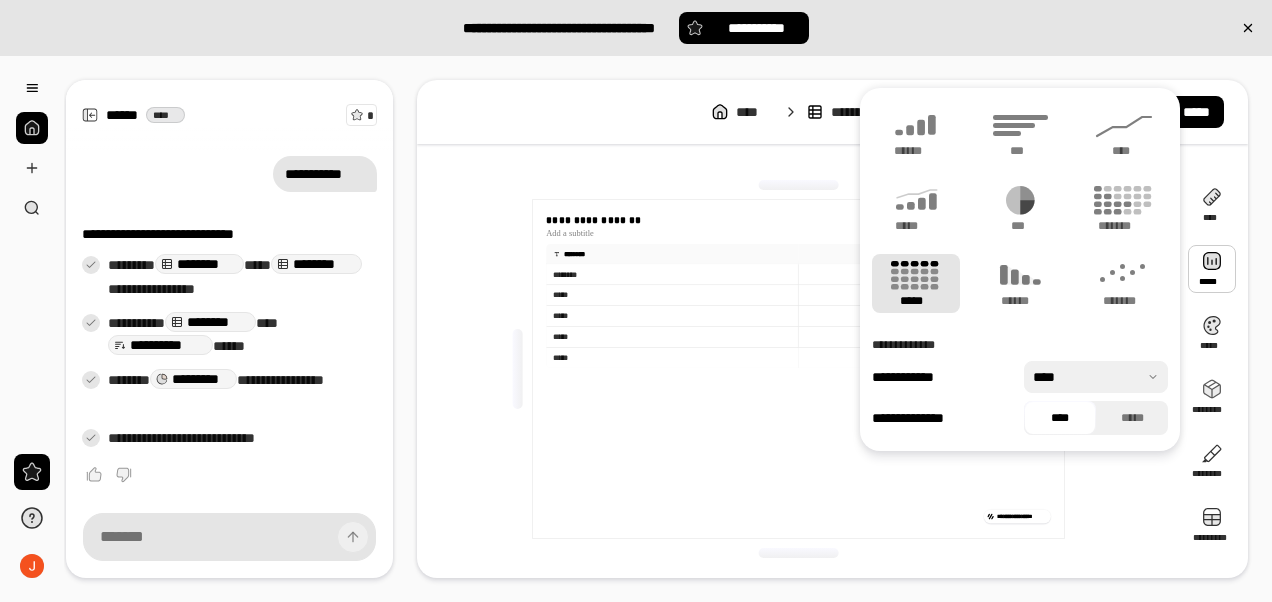 click on "*****" at bounding box center [916, 208] 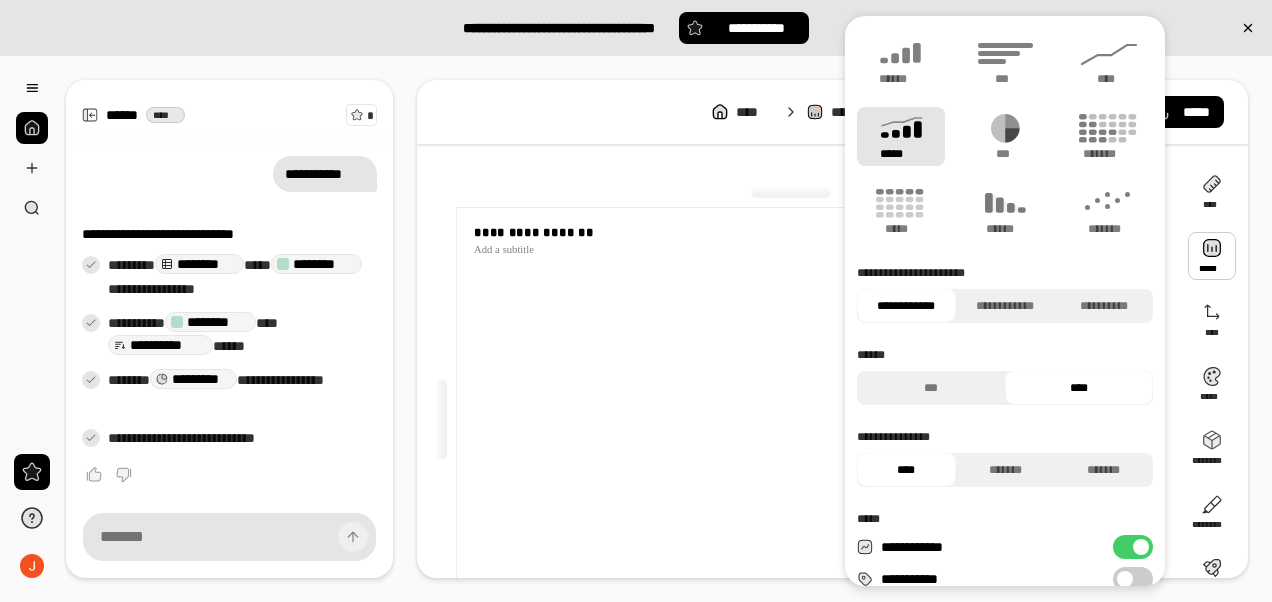 click on "*****" at bounding box center [901, 211] 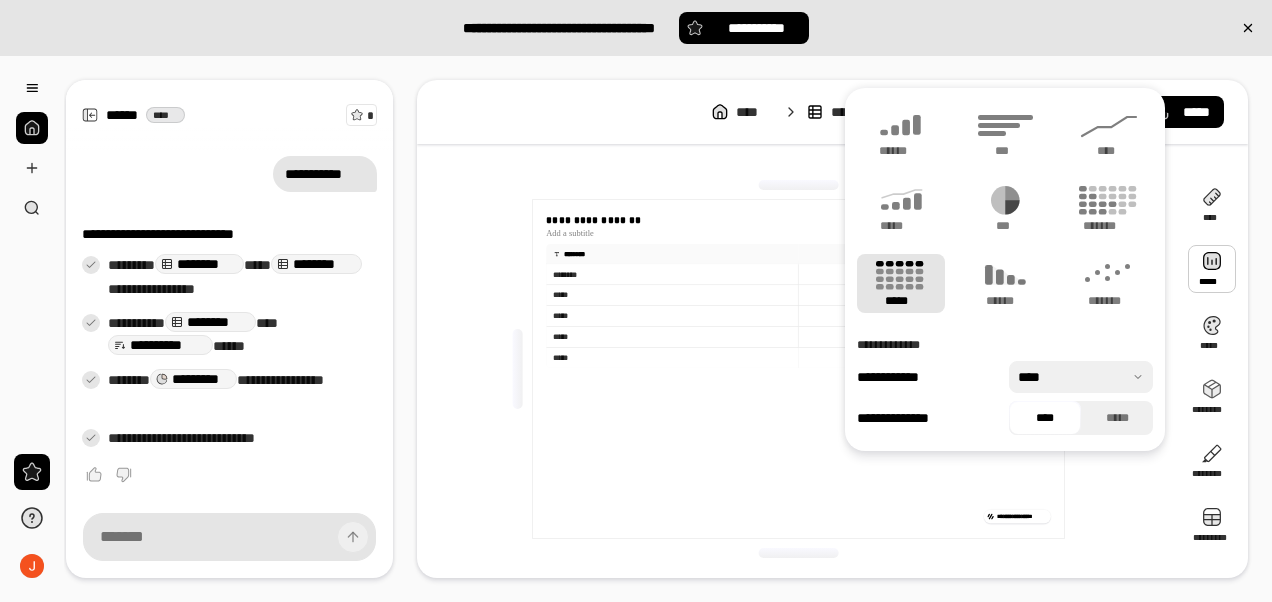 click 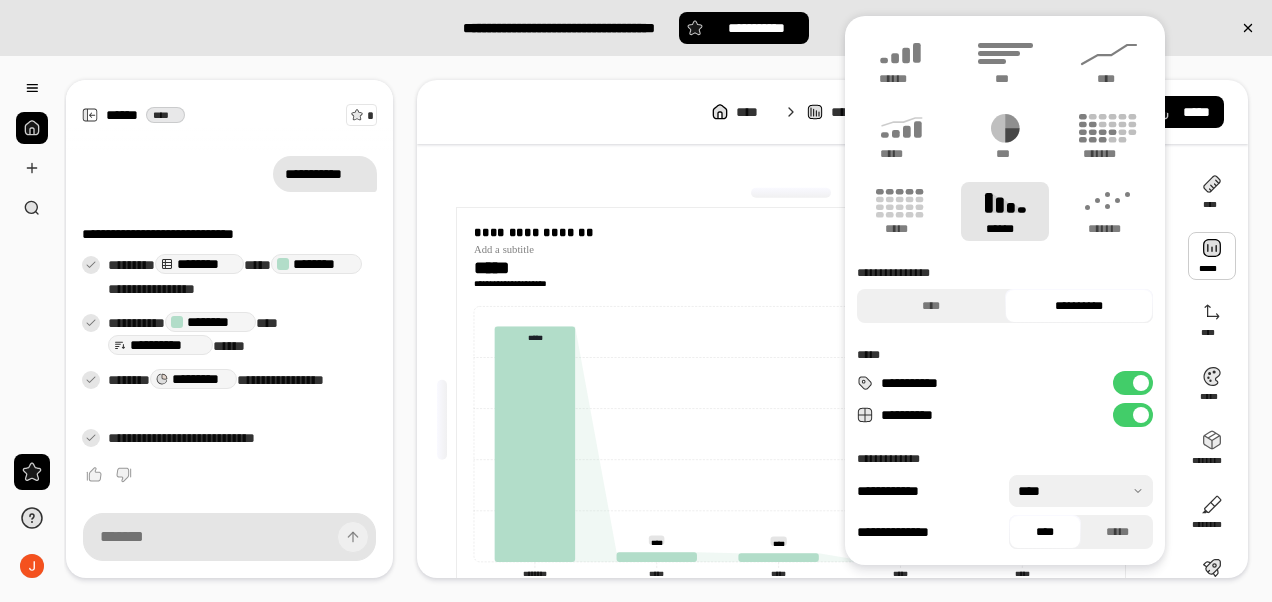 click 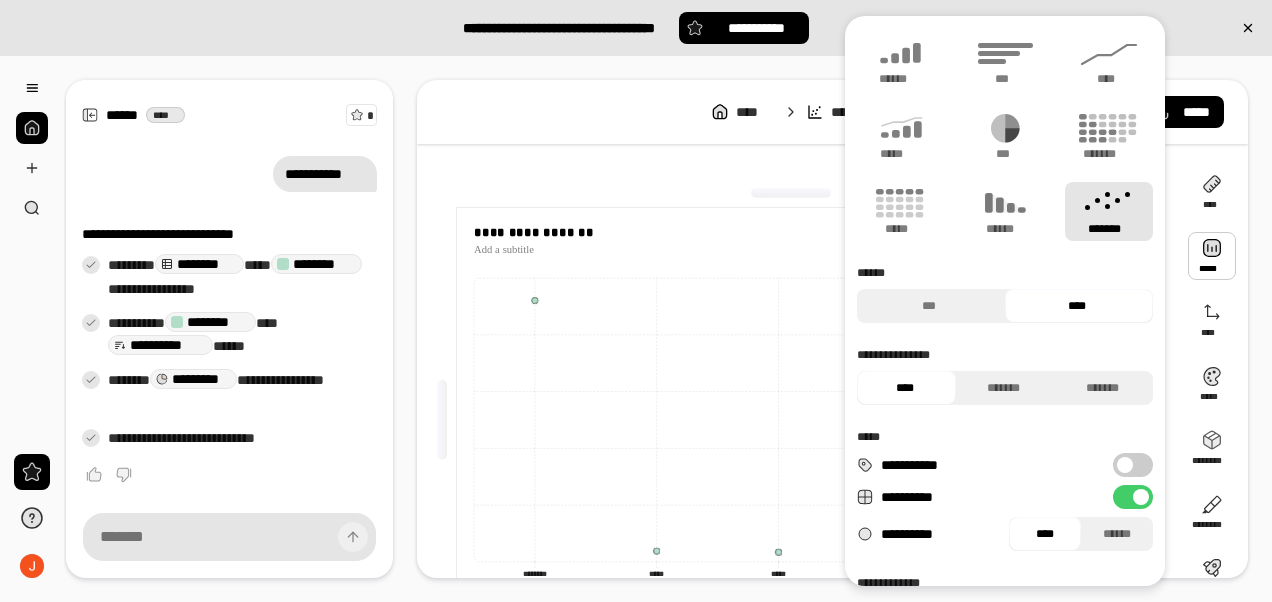 click on "*******" at bounding box center [1109, 136] 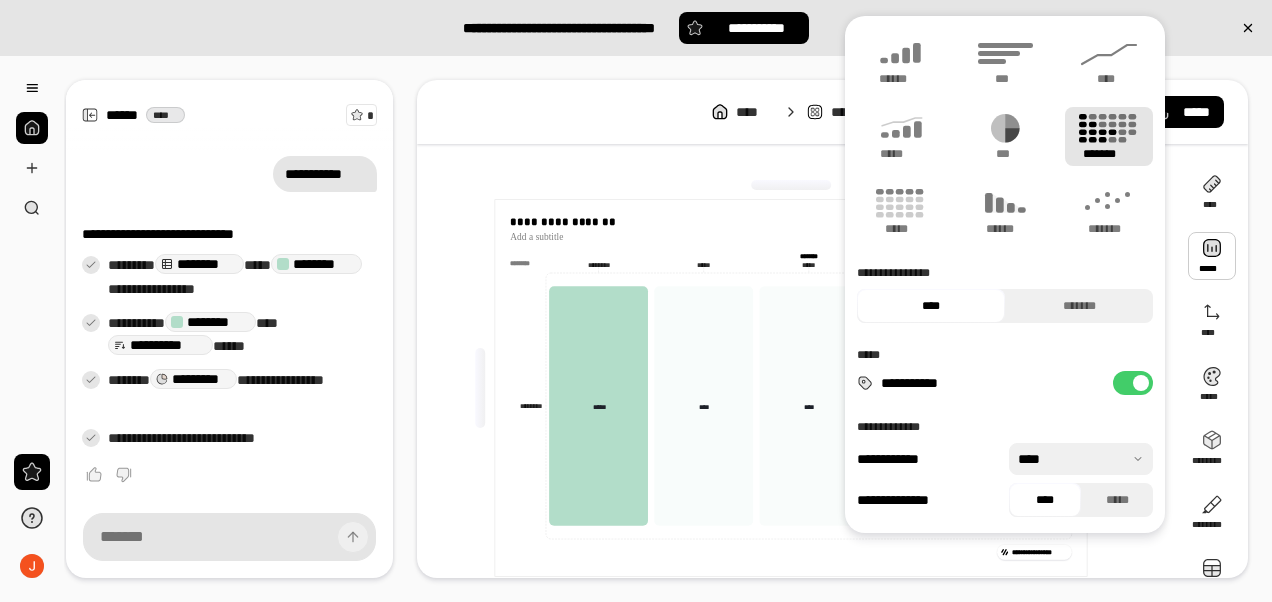 click 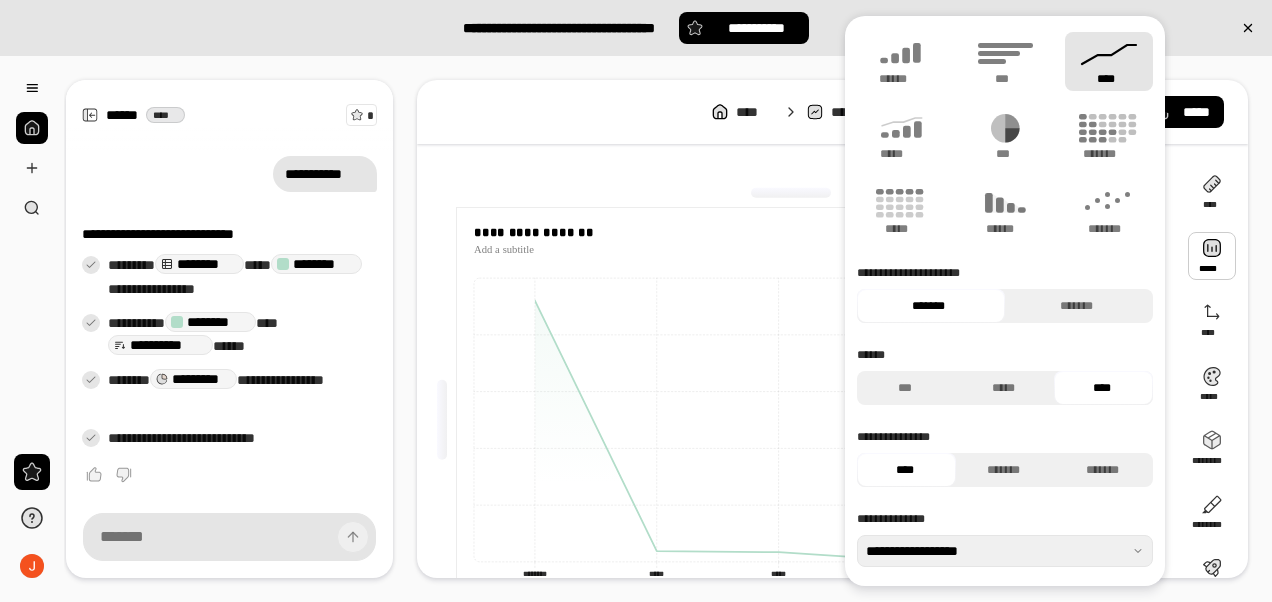 click 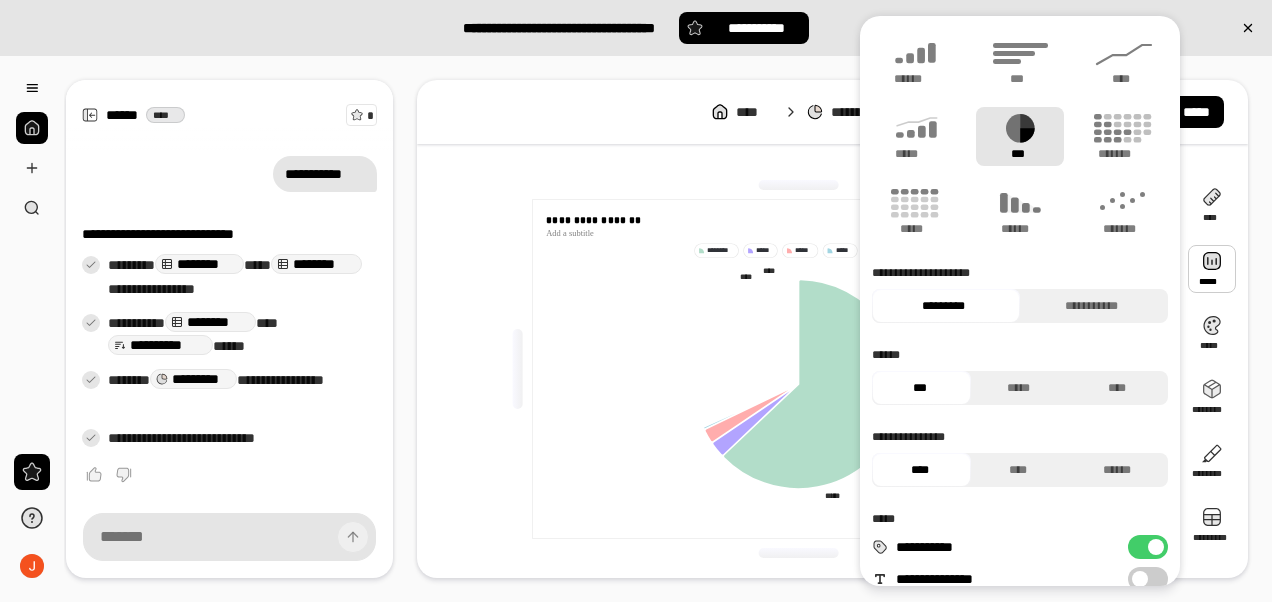 click on "***" at bounding box center (1019, 79) 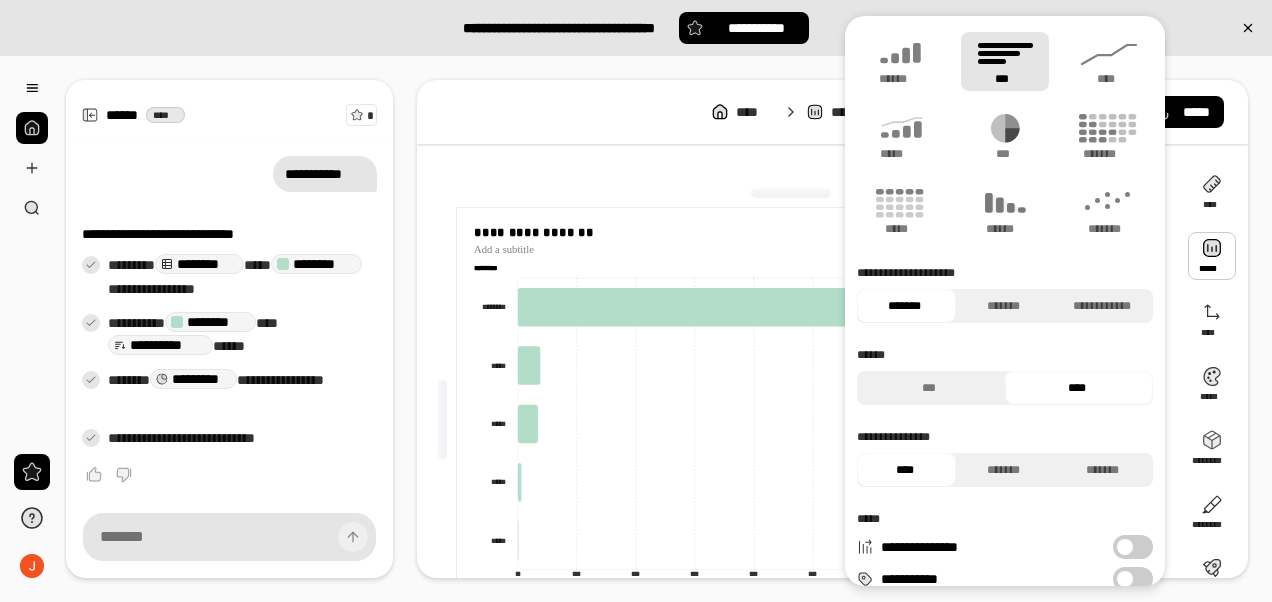 click on "***" at bounding box center (1005, 154) 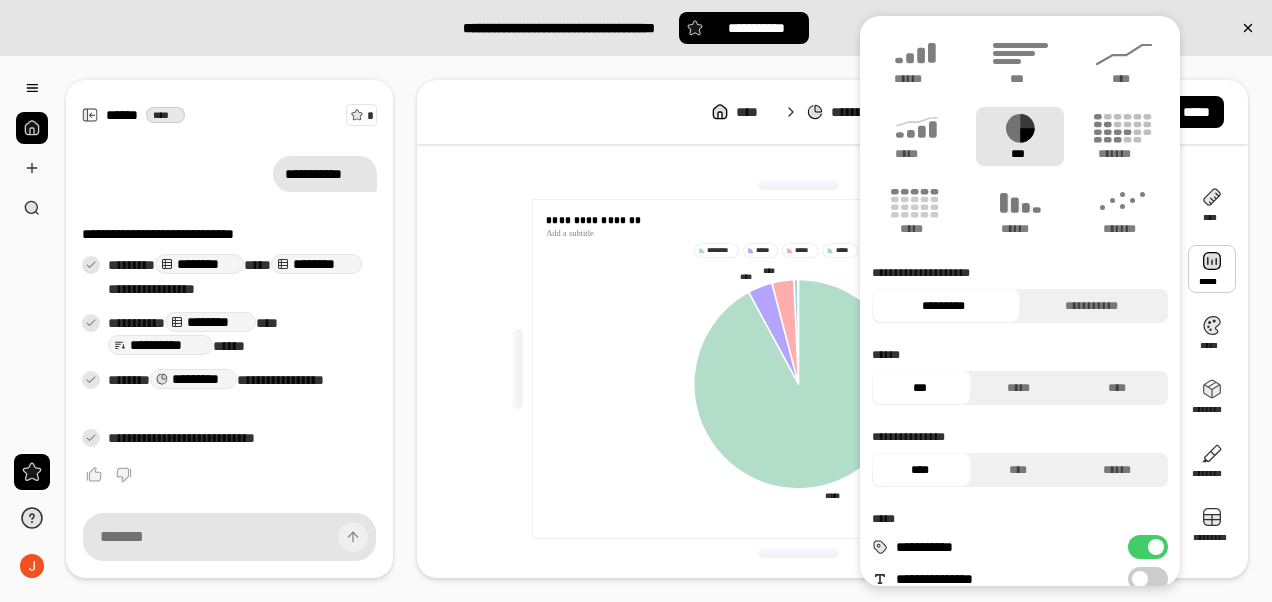 click on "**********" at bounding box center (799, 369) 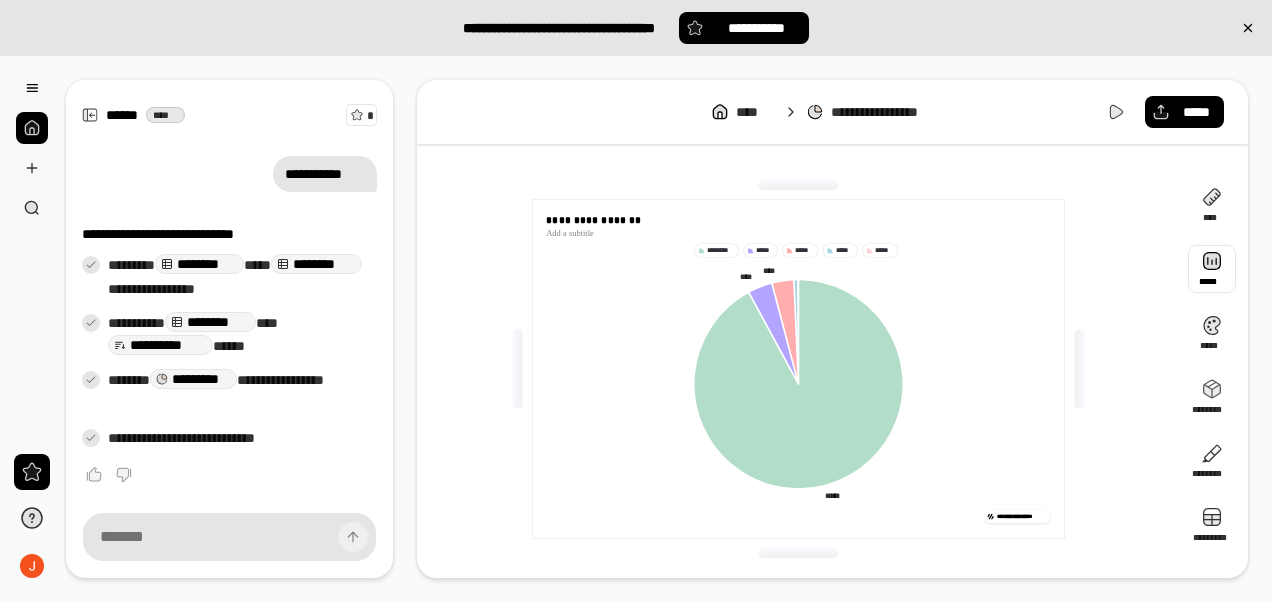 click at bounding box center [1212, 269] 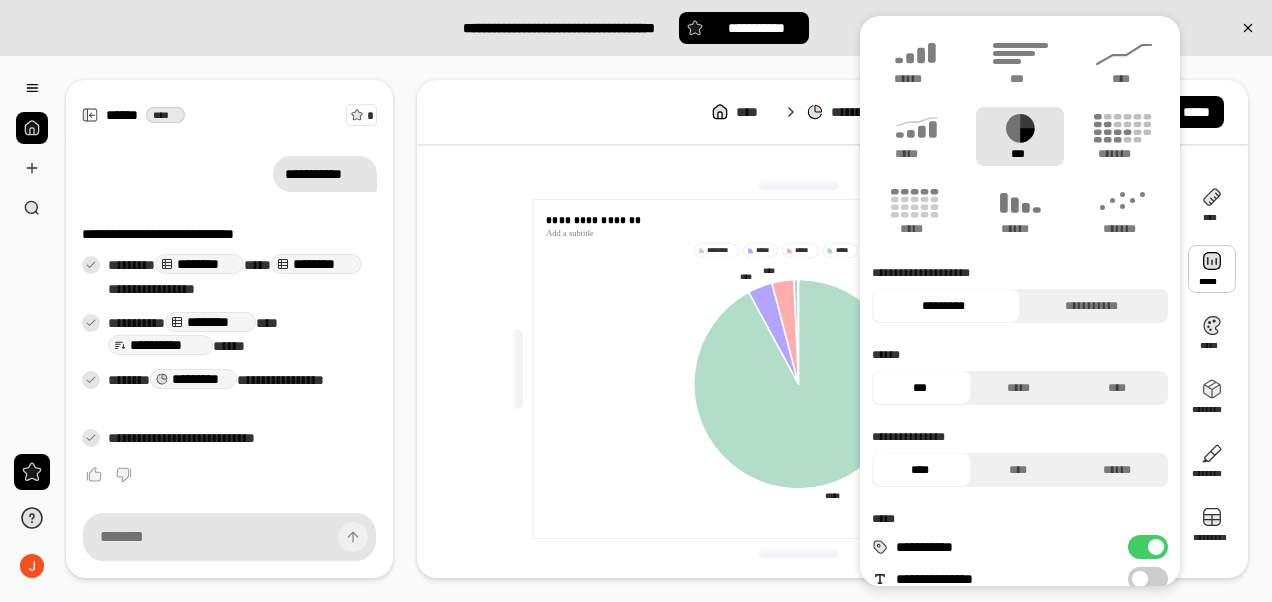 click 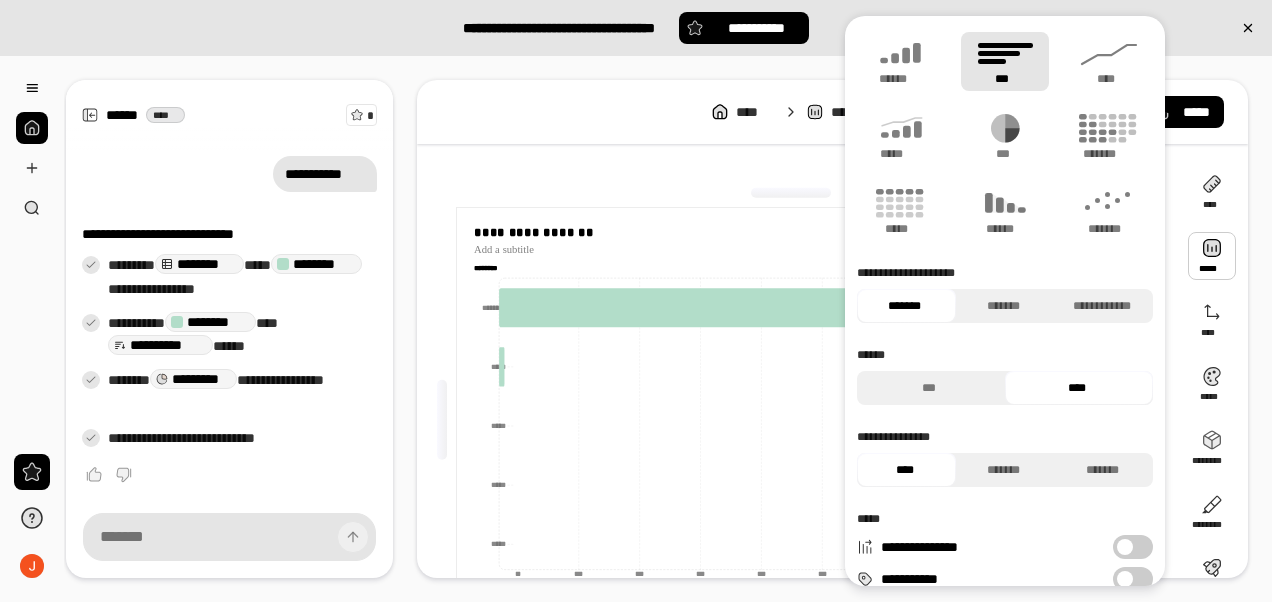 click at bounding box center [1212, 256] 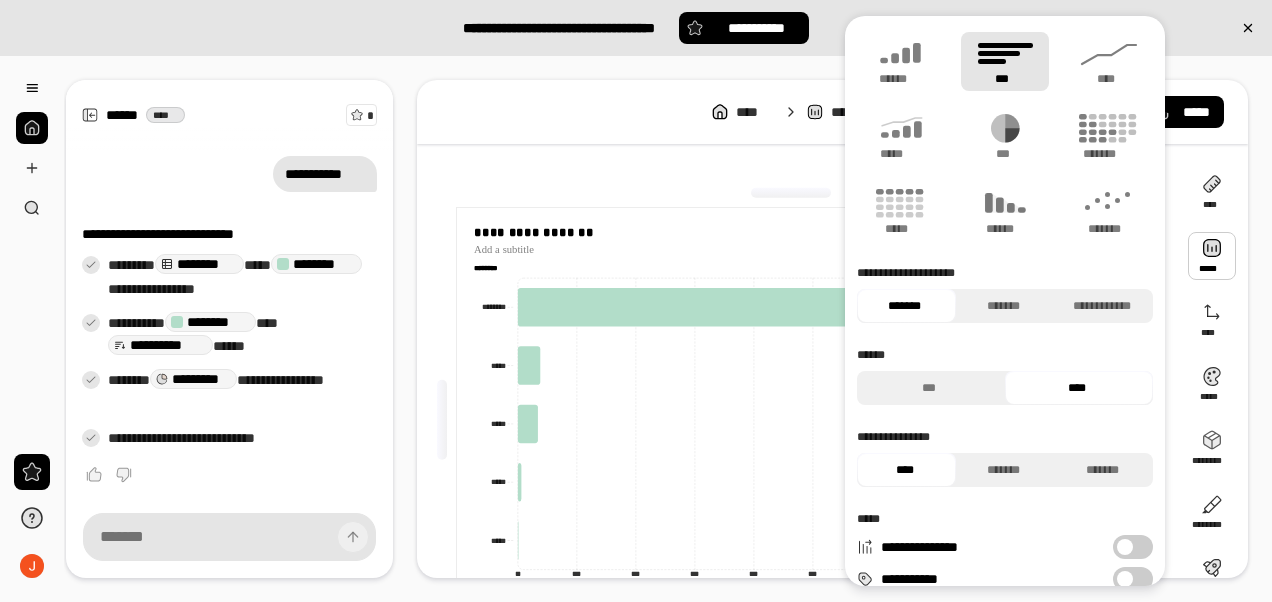 click on "**********" at bounding box center [791, 420] 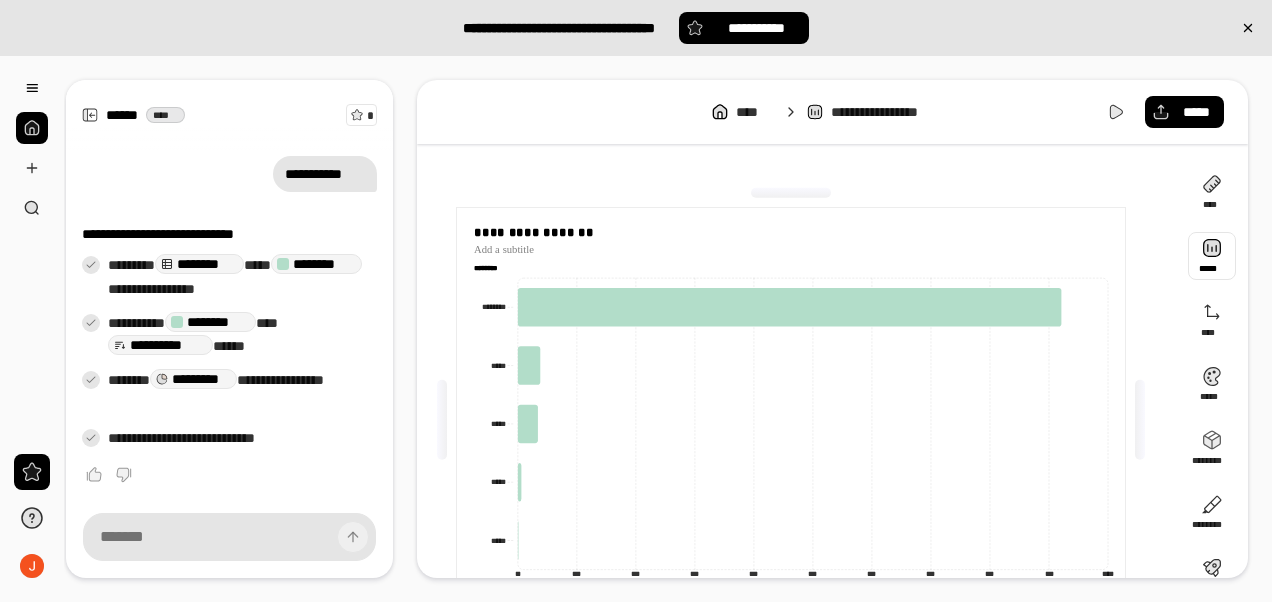 click at bounding box center [1212, 256] 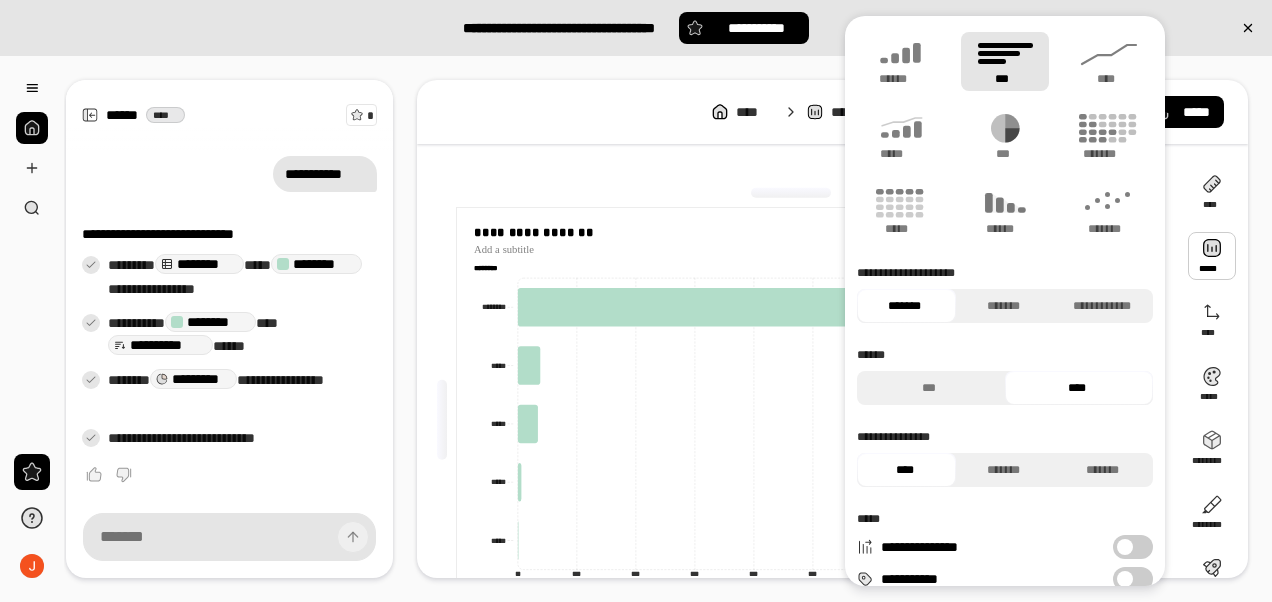 click on "***" at bounding box center (1005, 154) 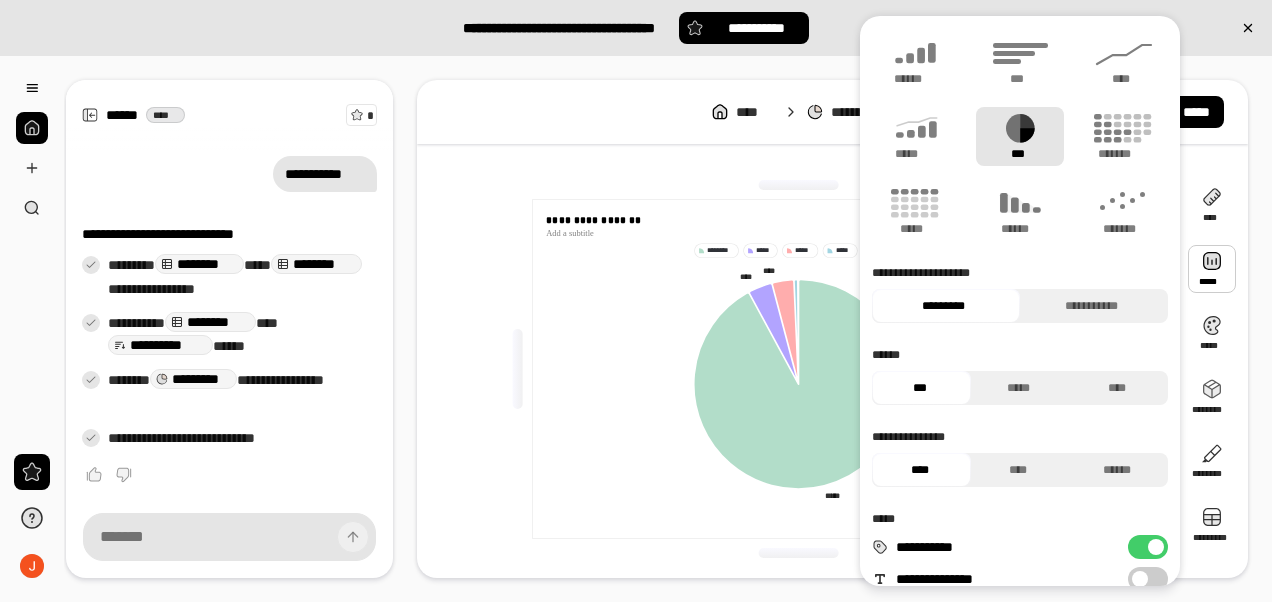 click 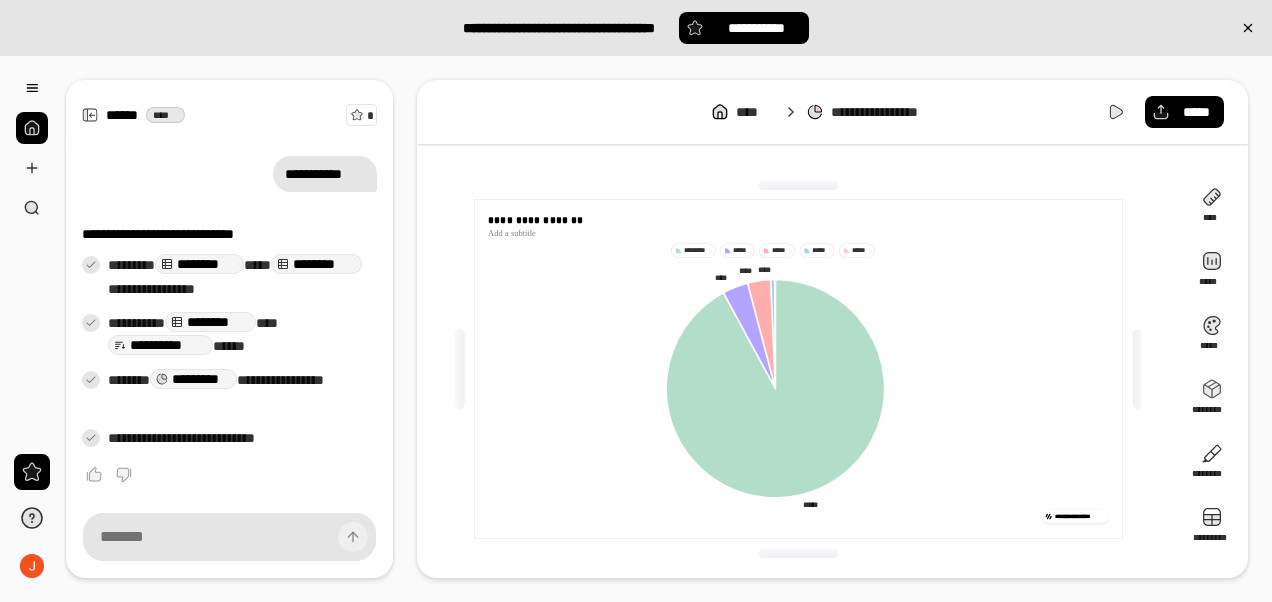 click on "**********" at bounding box center (832, 369) 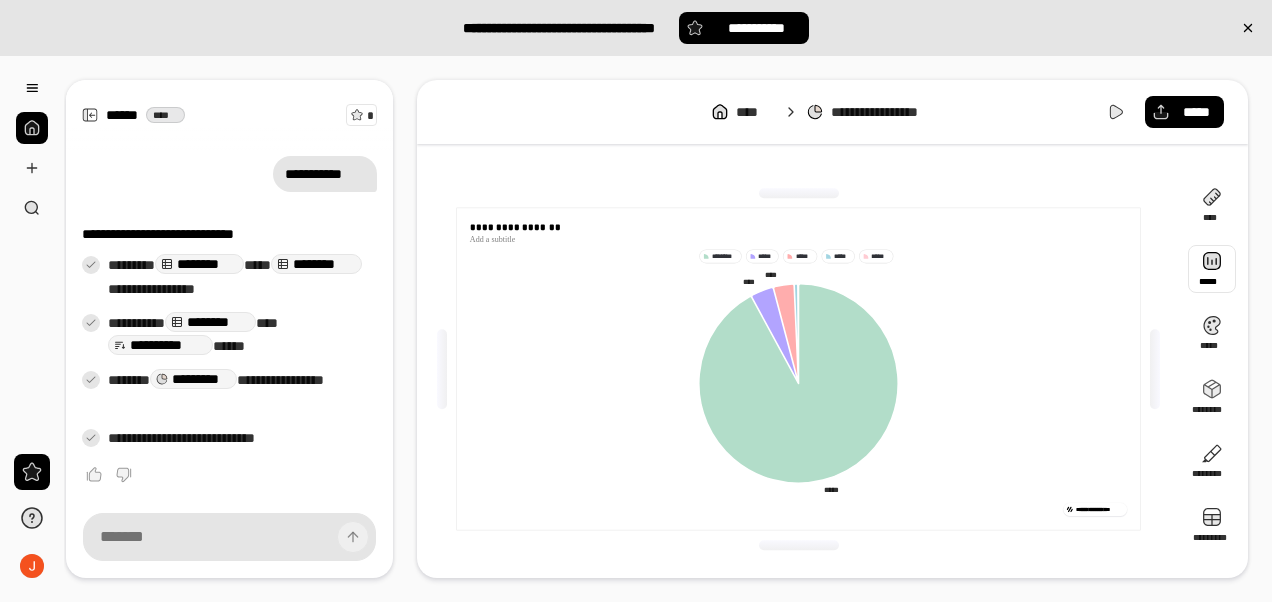 click at bounding box center [1212, 269] 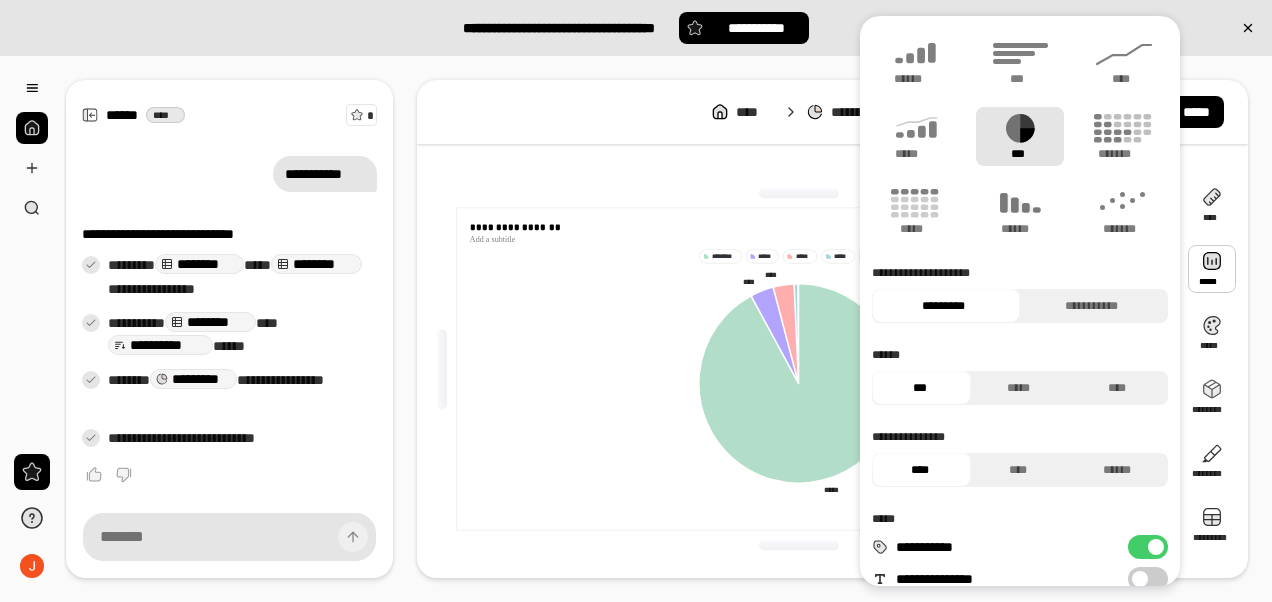 click at bounding box center [1212, 269] 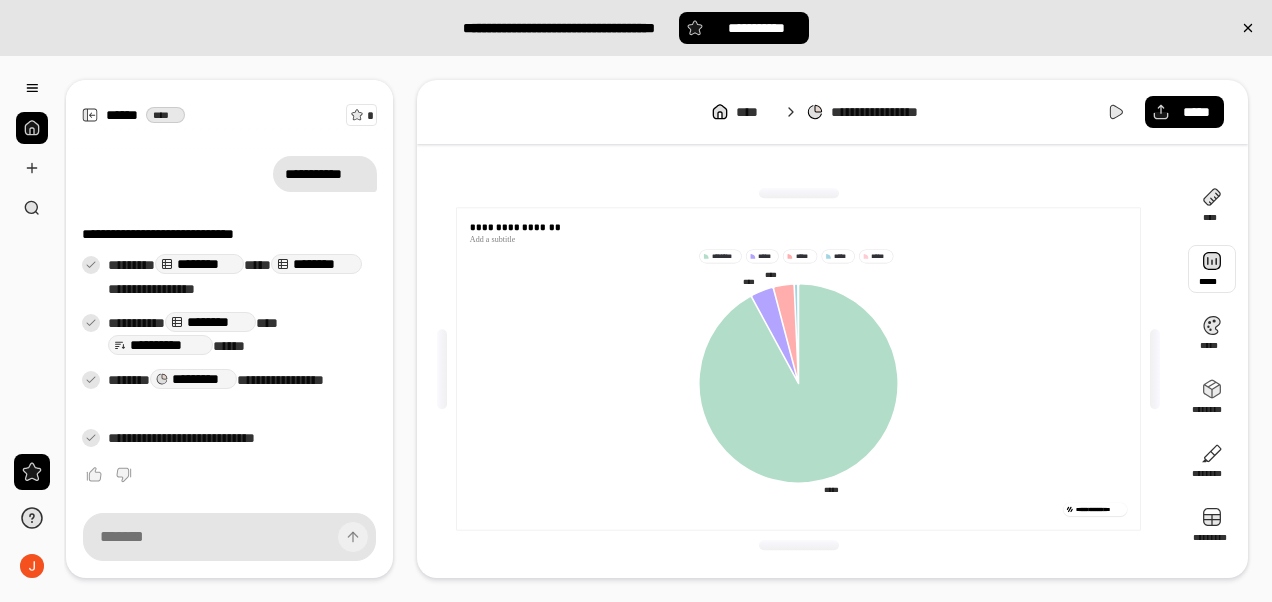 click at bounding box center [1212, 269] 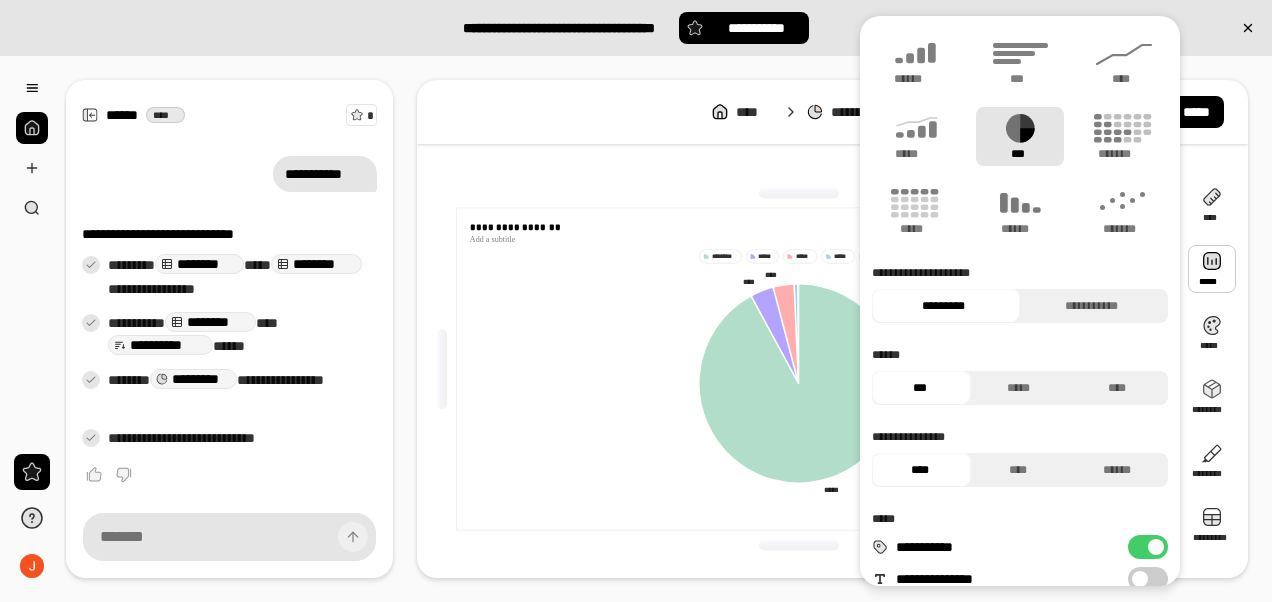 click at bounding box center (1212, 269) 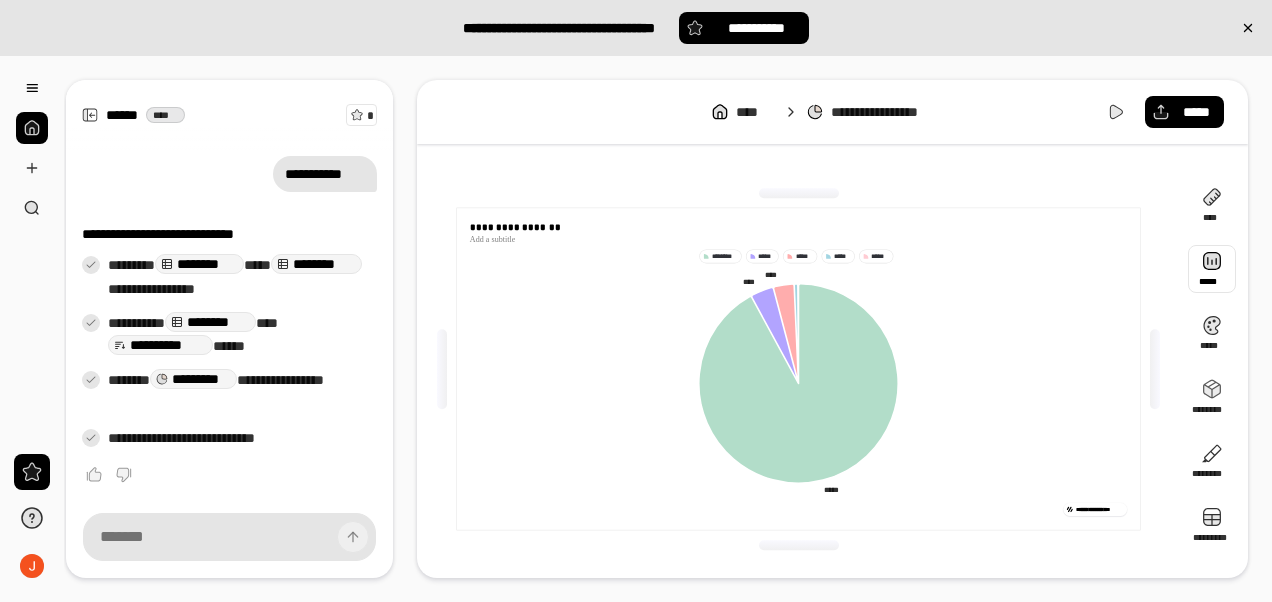 click at bounding box center [1212, 269] 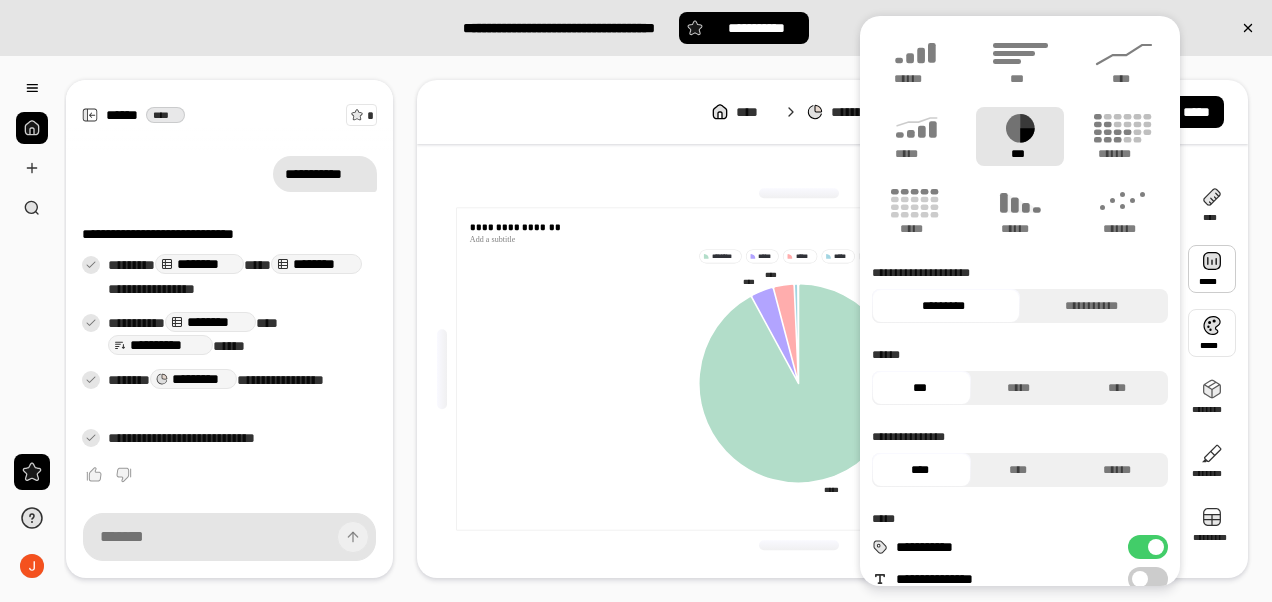 click at bounding box center [1212, 333] 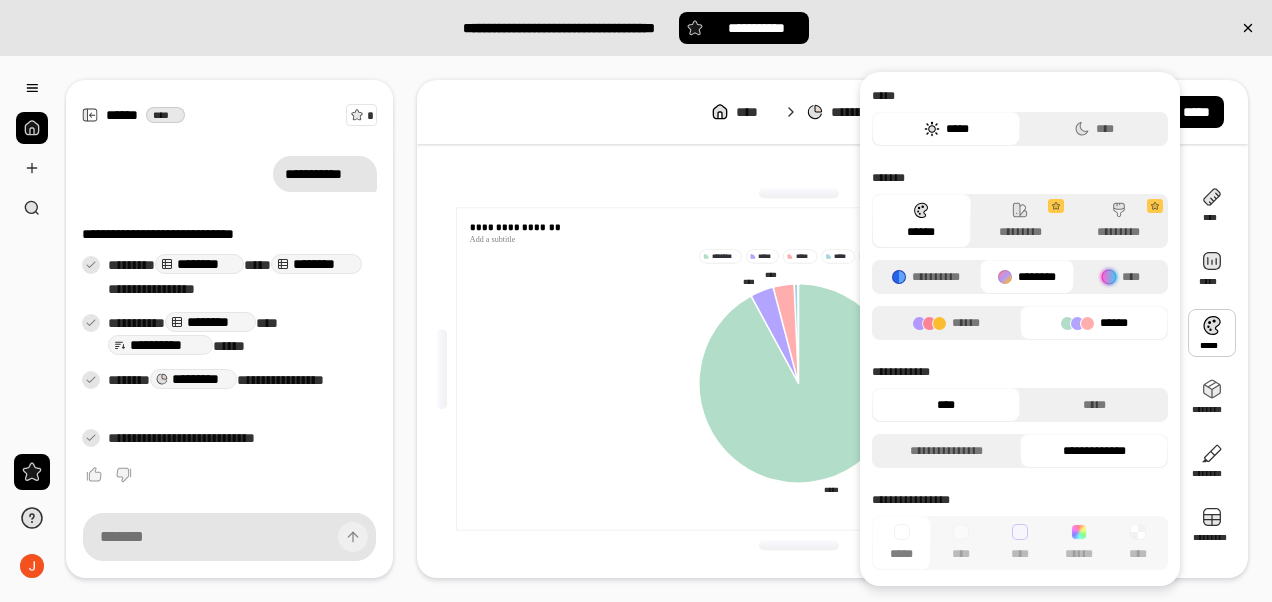 click on "******" at bounding box center [946, 323] 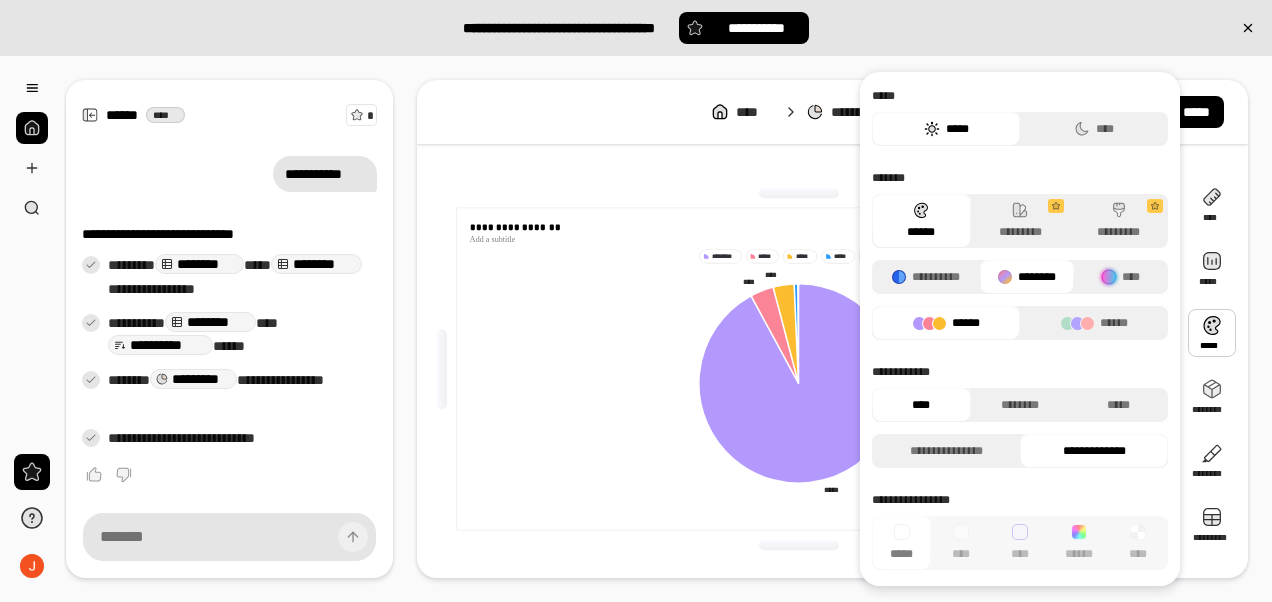 click on "**********" at bounding box center (926, 277) 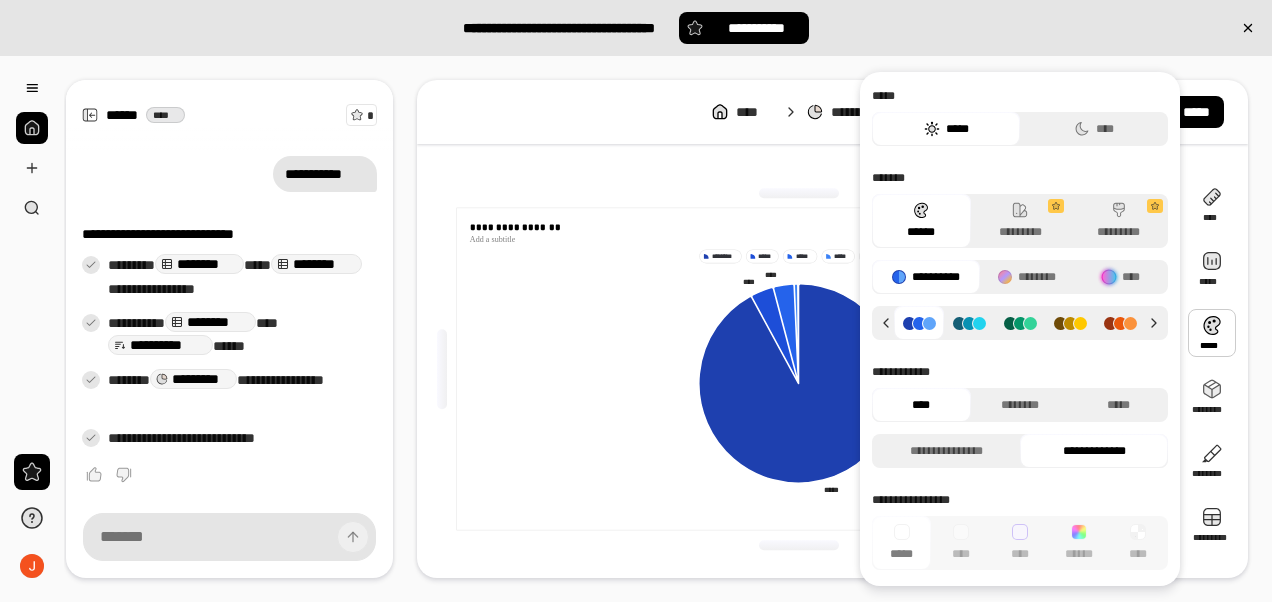 click on "********" at bounding box center [1027, 277] 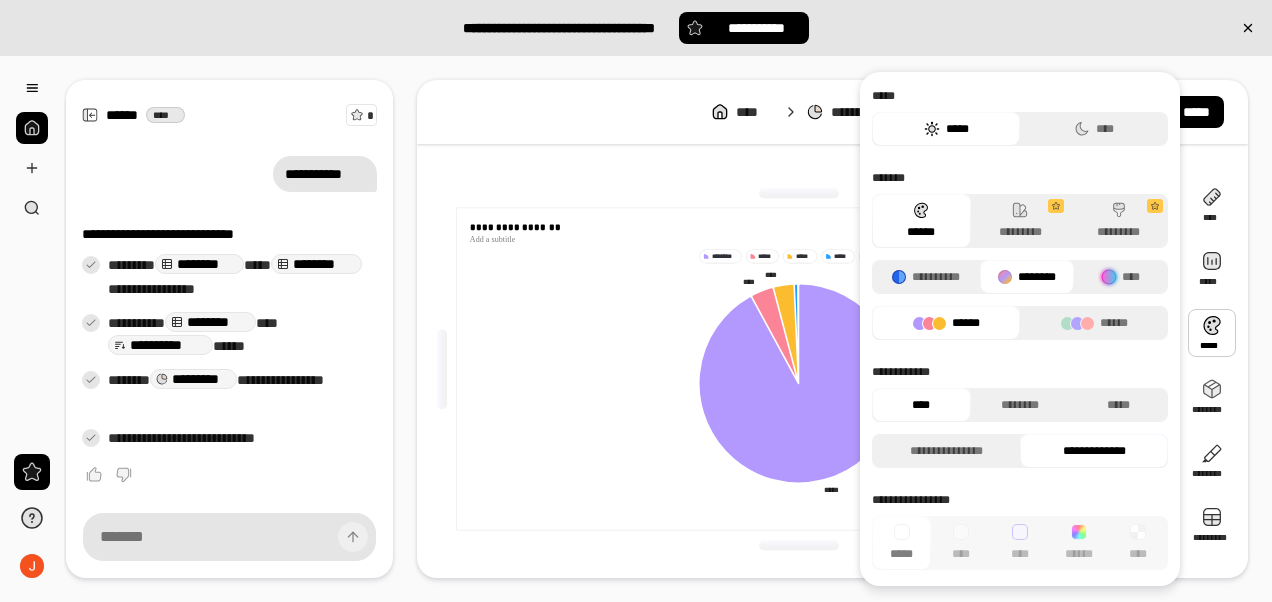 click on "**********" at bounding box center [926, 277] 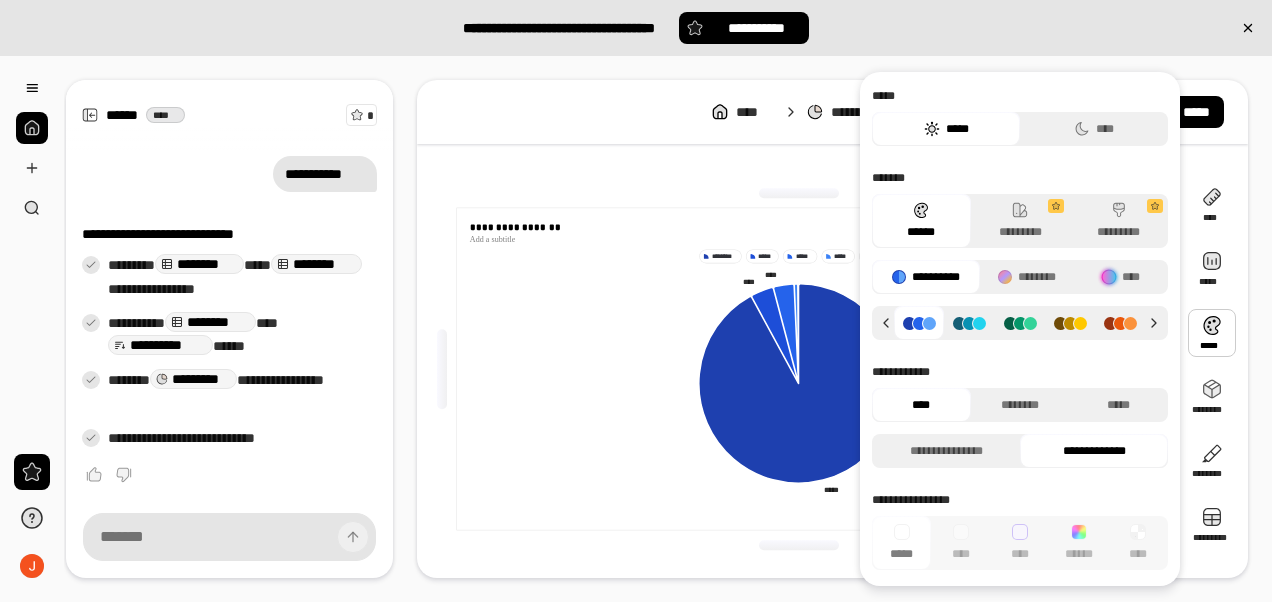 click on "********" at bounding box center [1020, 405] 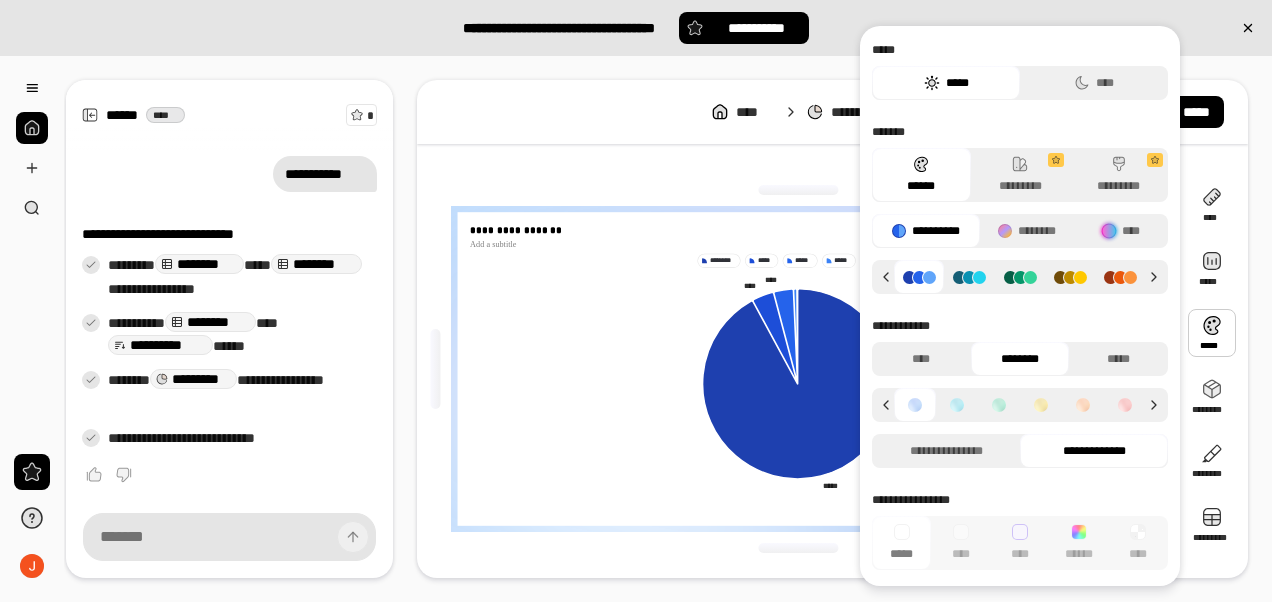 click at bounding box center [1125, 405] 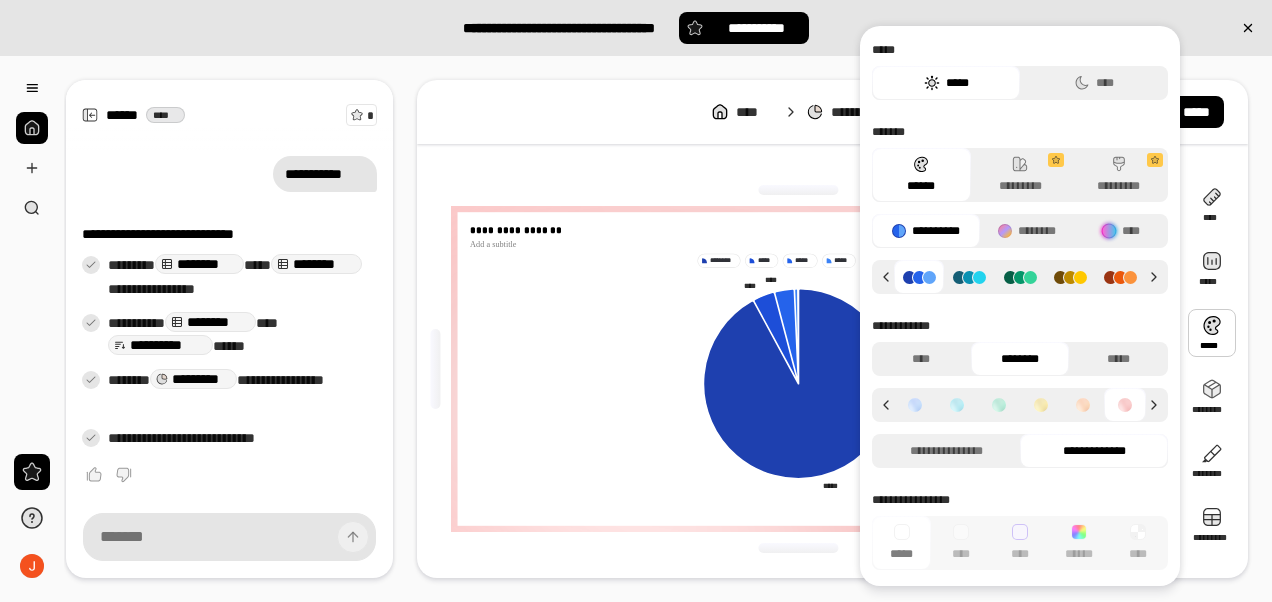 click at bounding box center [957, 405] 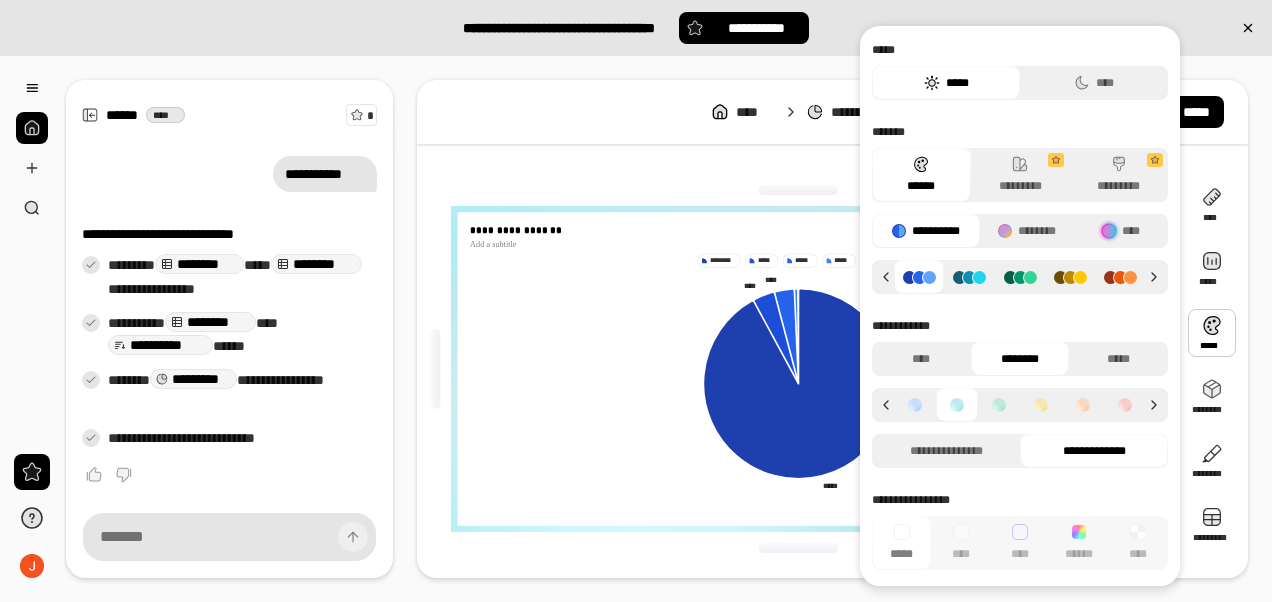 click at bounding box center (915, 405) 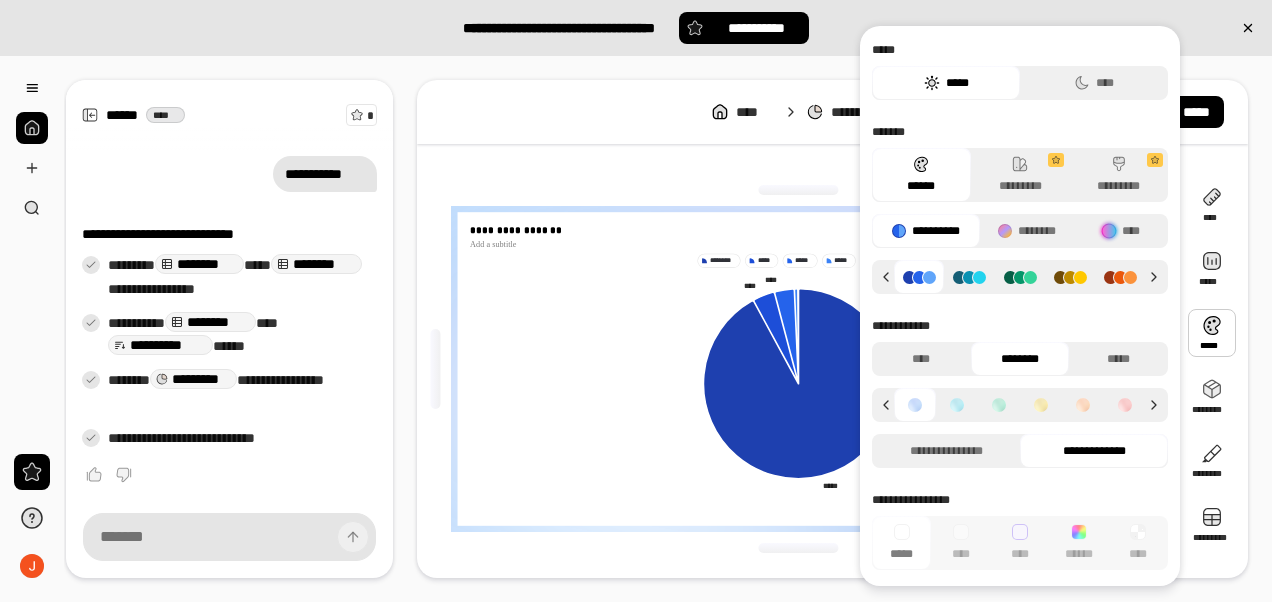 click on "****" at bounding box center (921, 359) 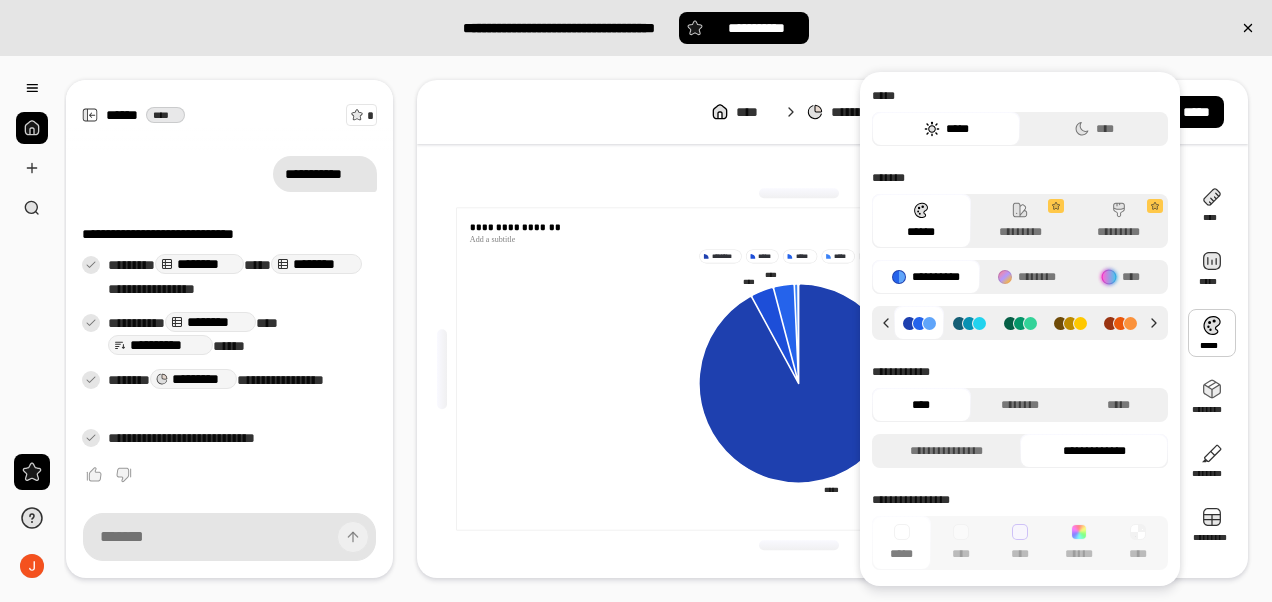 click on "********" at bounding box center [1027, 277] 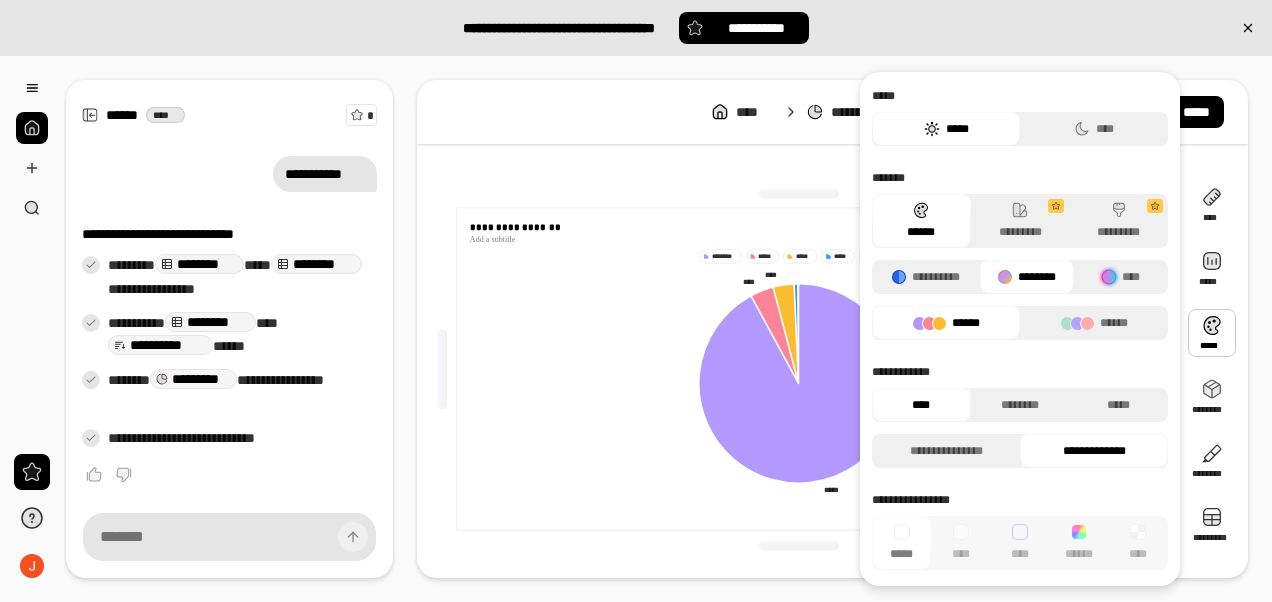 click 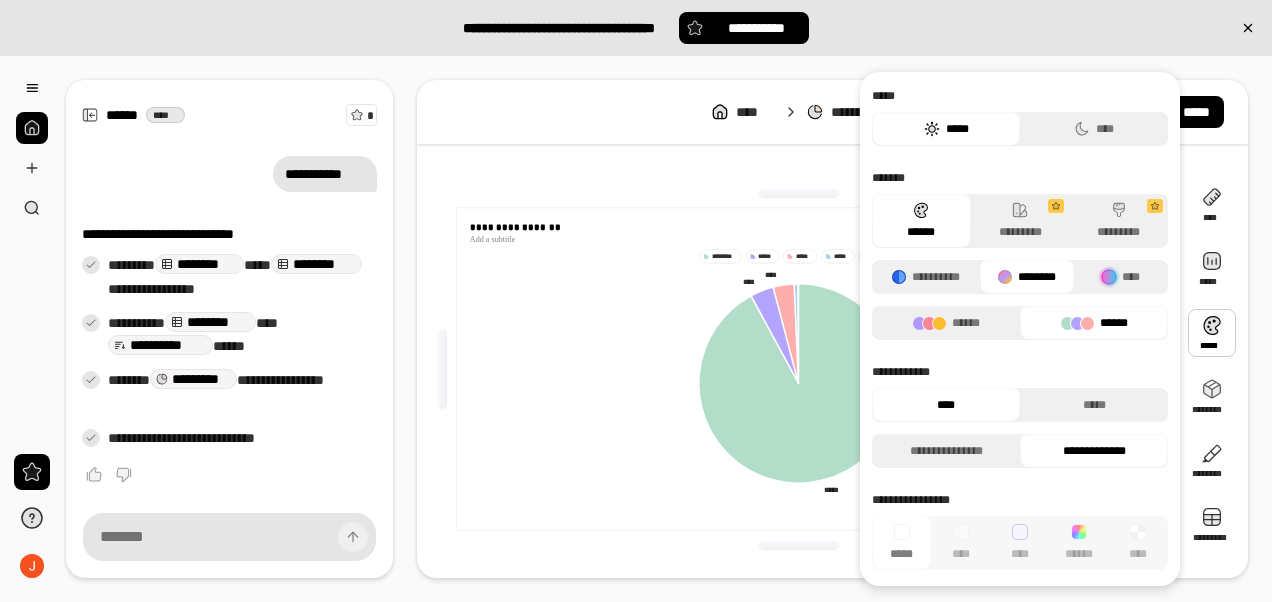 click on "**********" at bounding box center [926, 277] 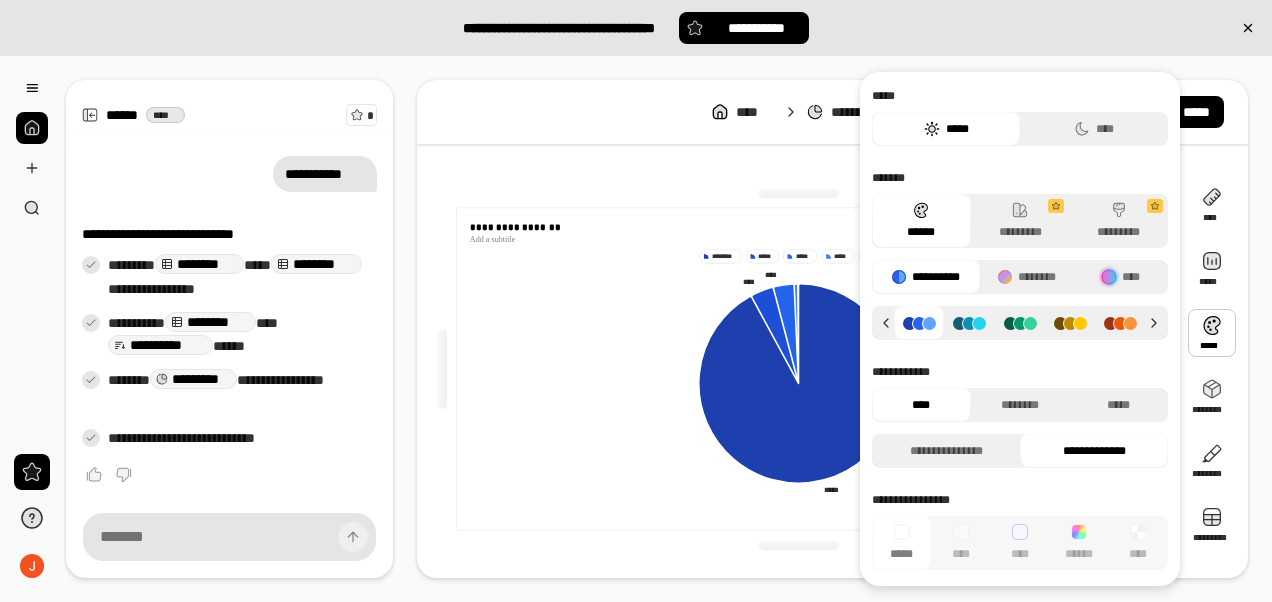 click 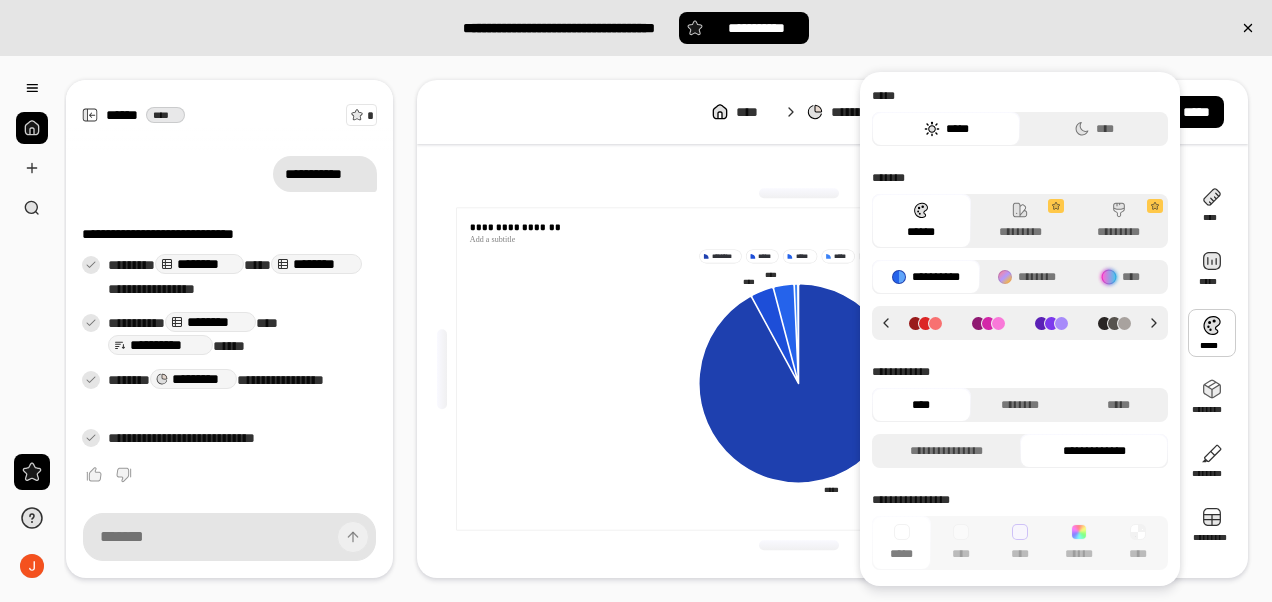 click 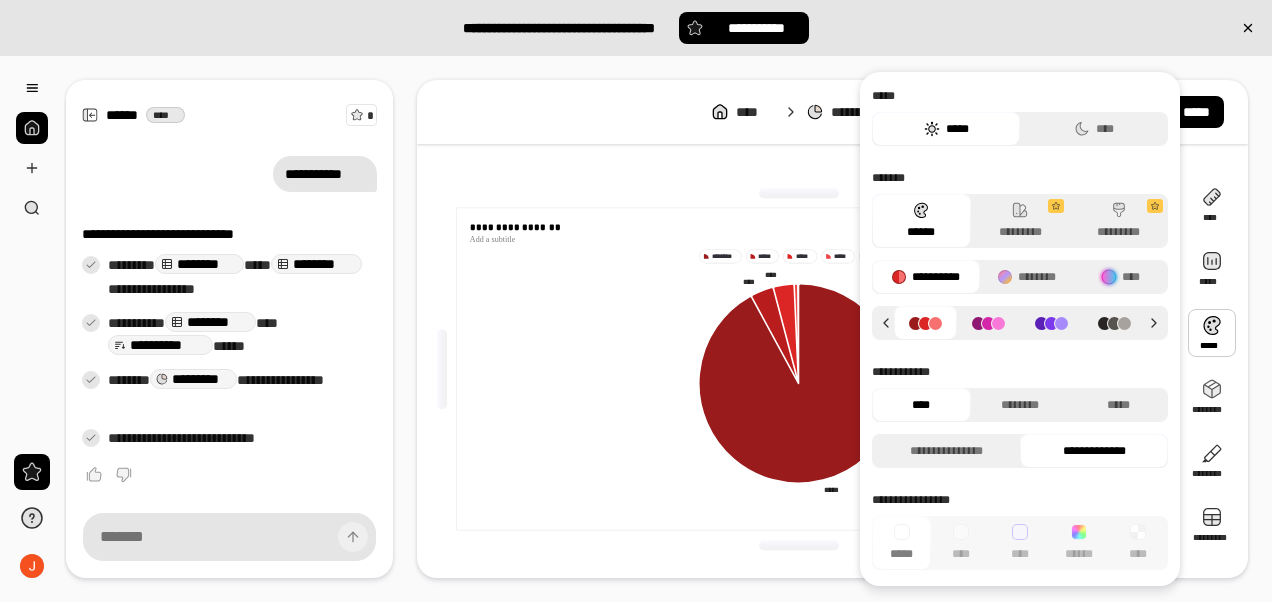click 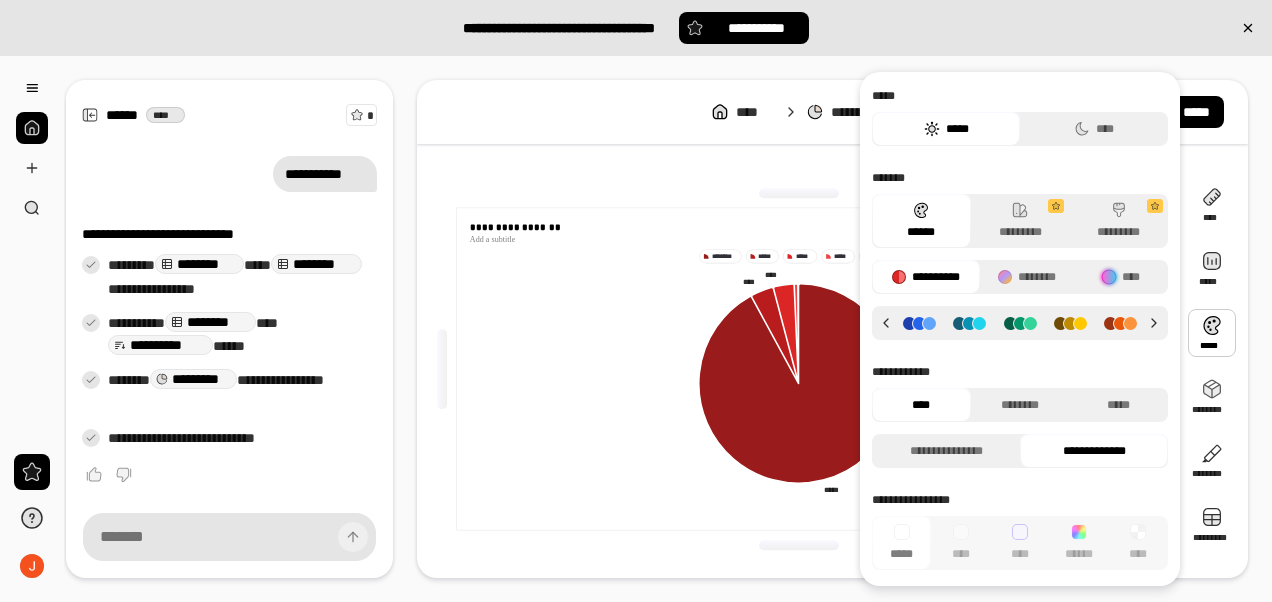 click 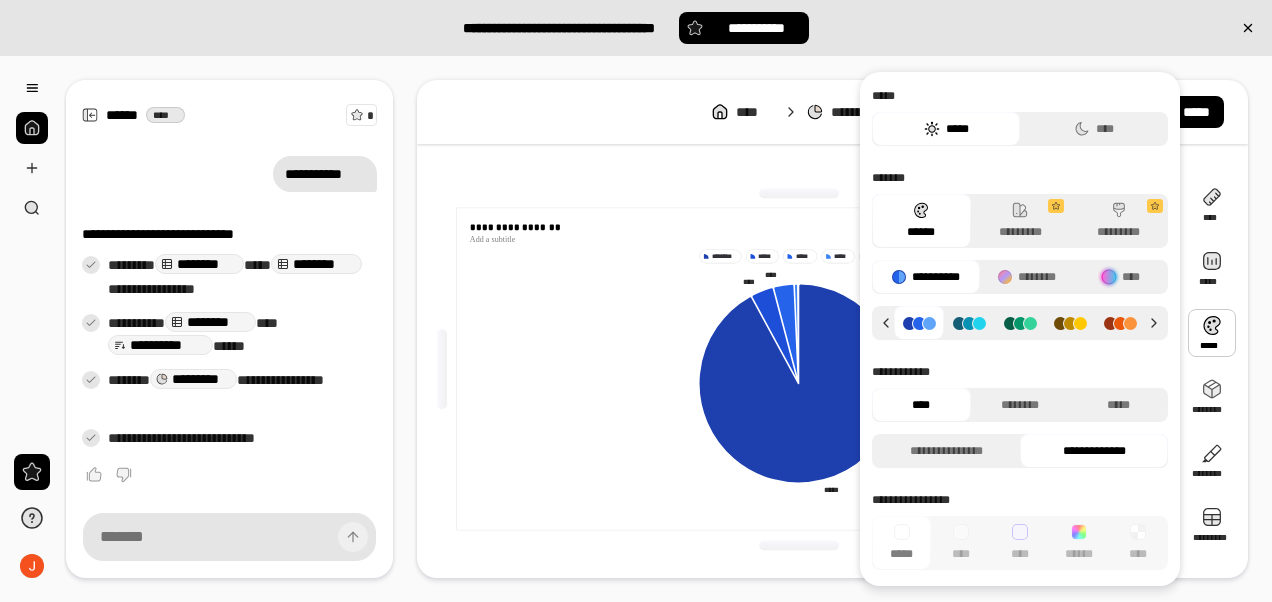 click 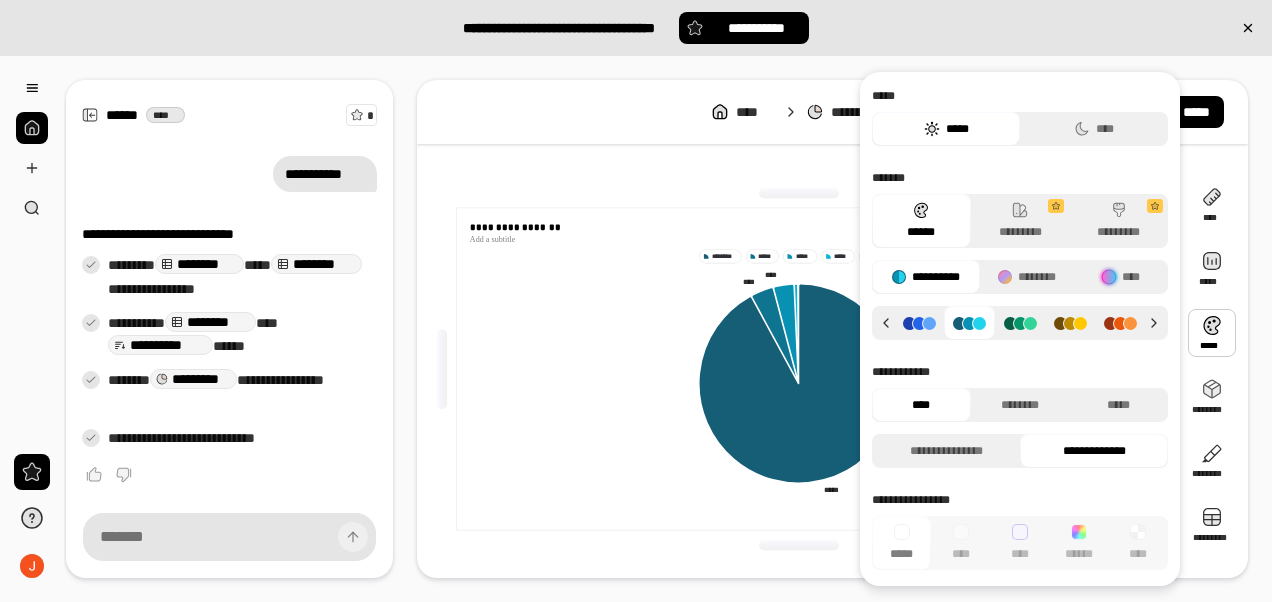 click 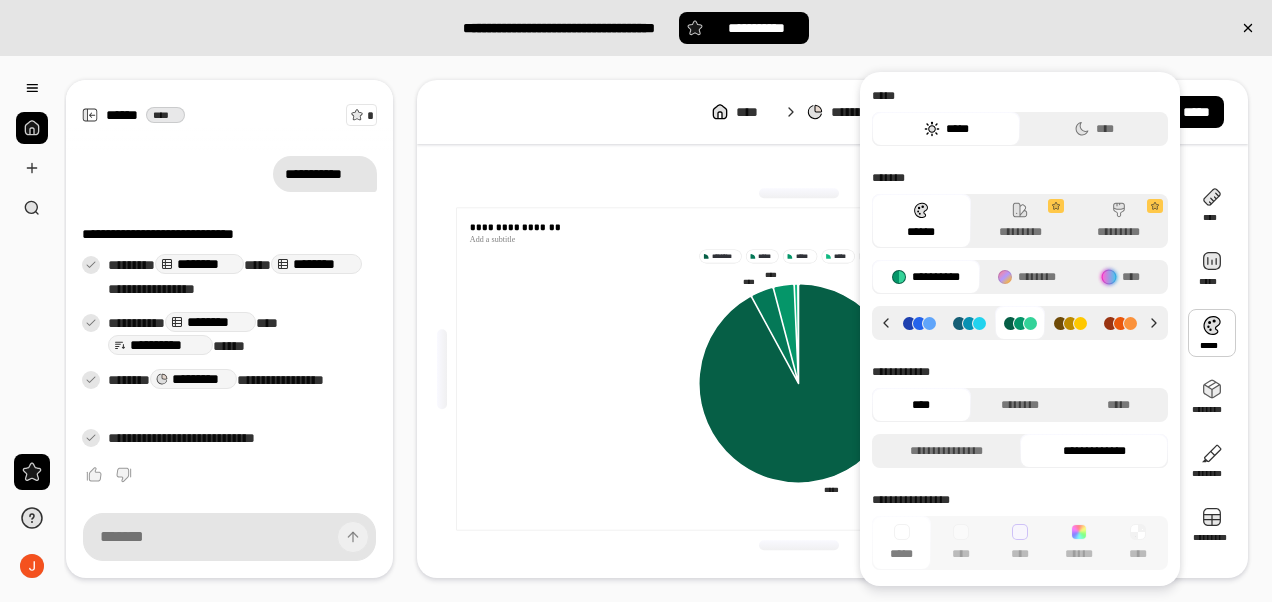 click 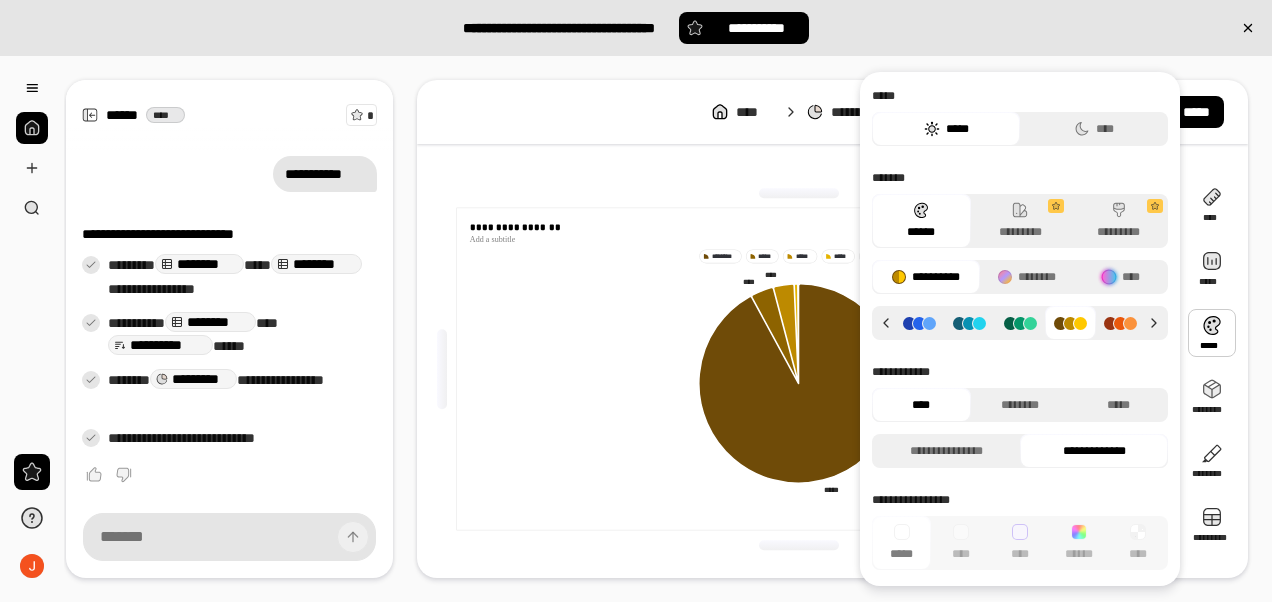 click 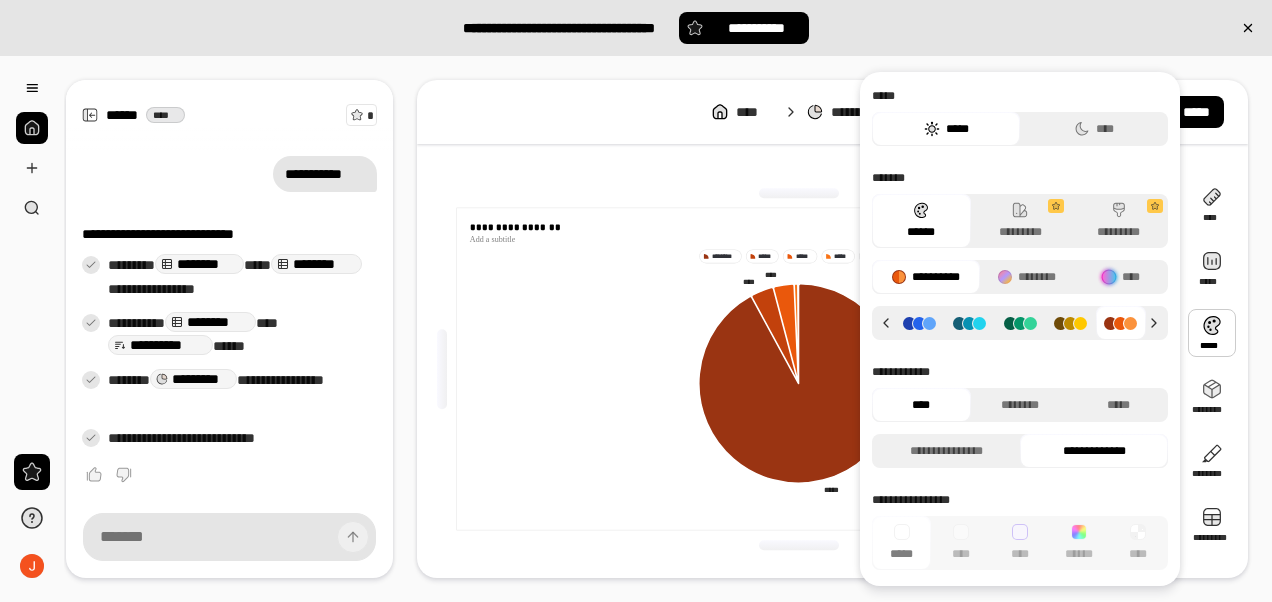 click on "********" at bounding box center (1027, 277) 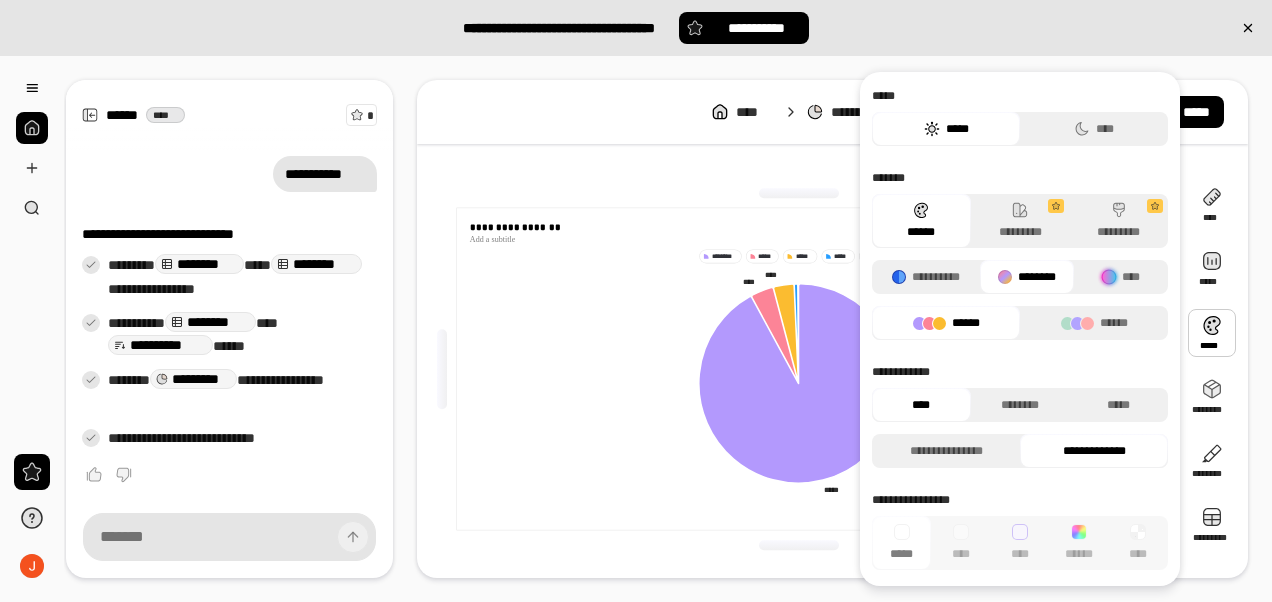 click on "****" at bounding box center (1121, 277) 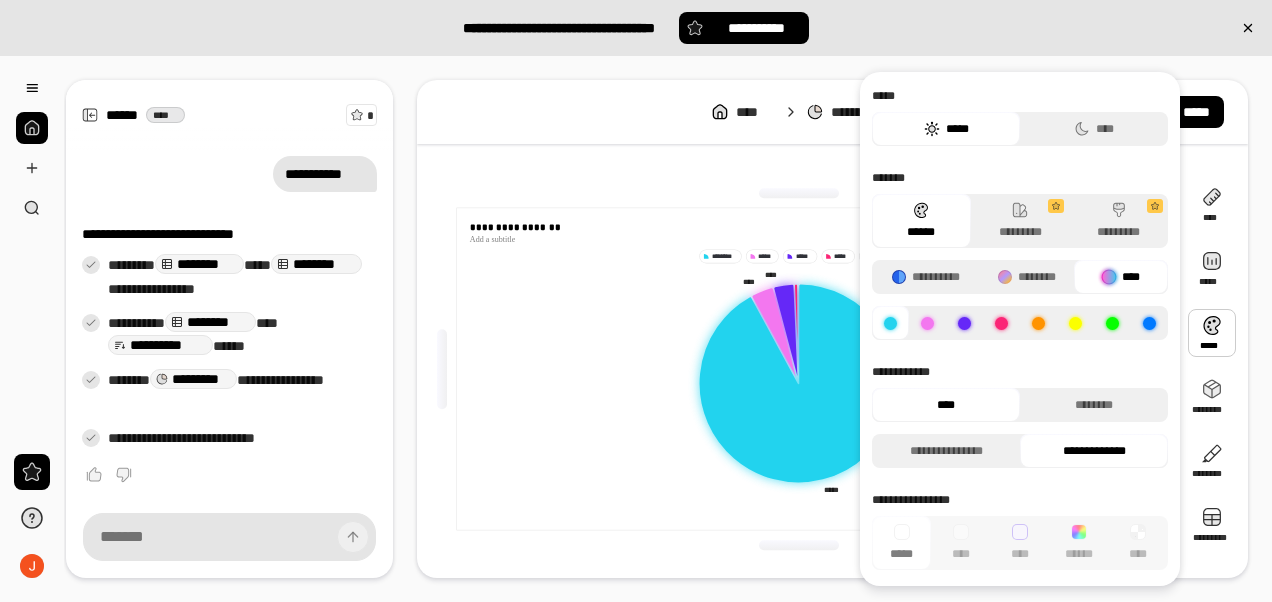 click on "********" at bounding box center [1027, 277] 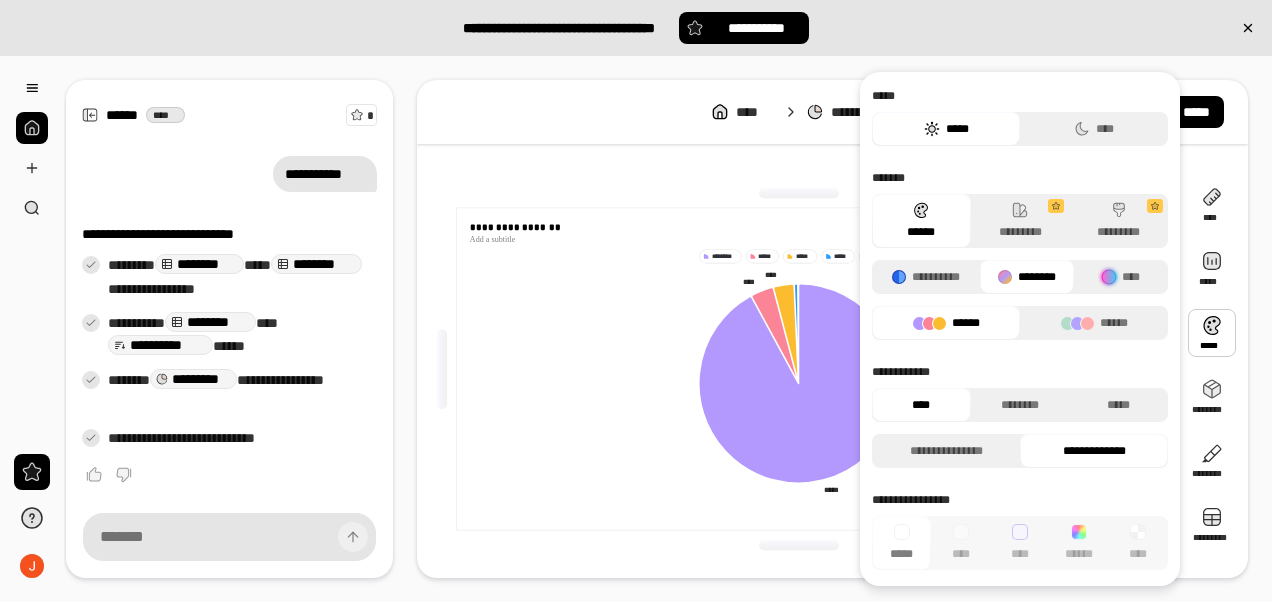 click 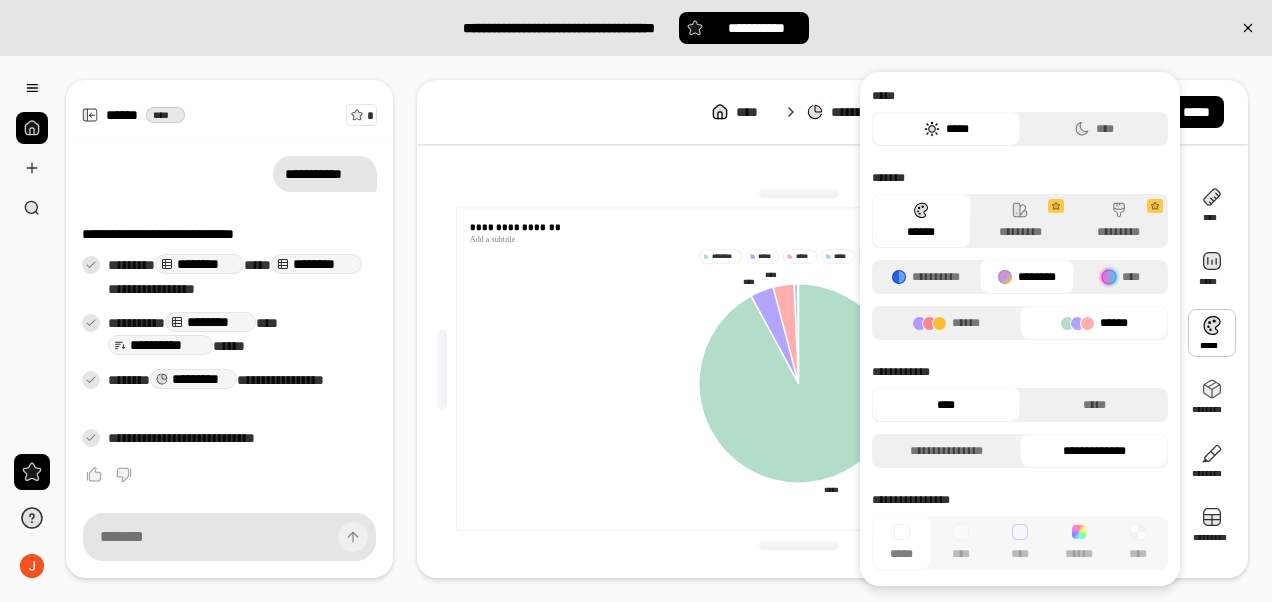 click on "******" at bounding box center (946, 323) 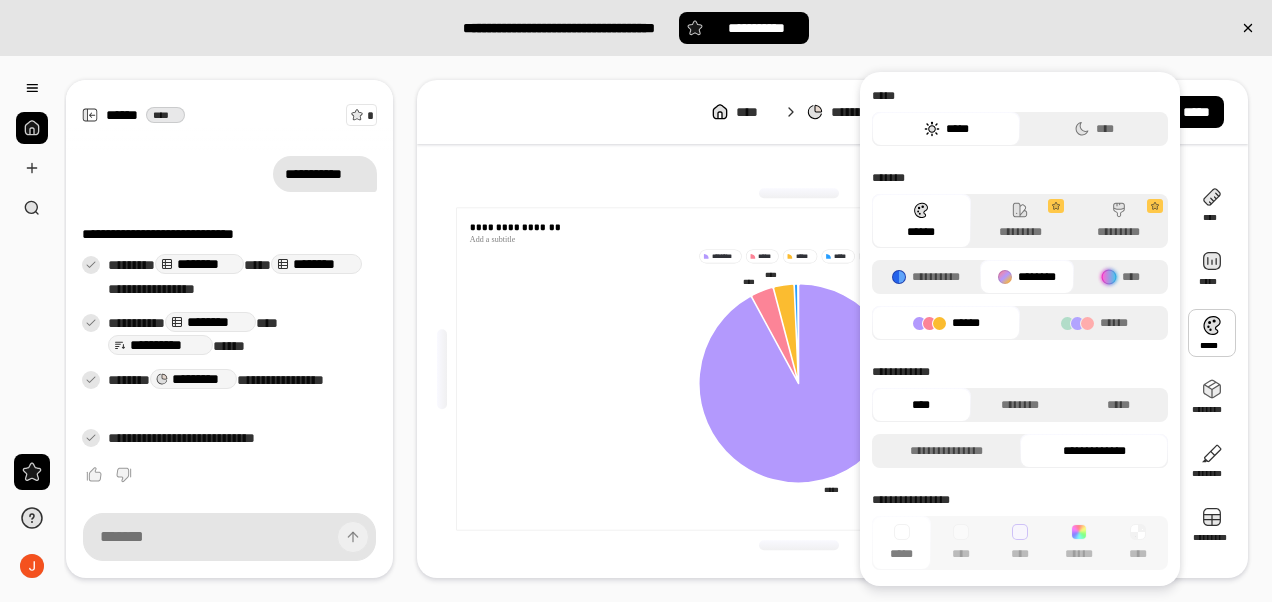 click 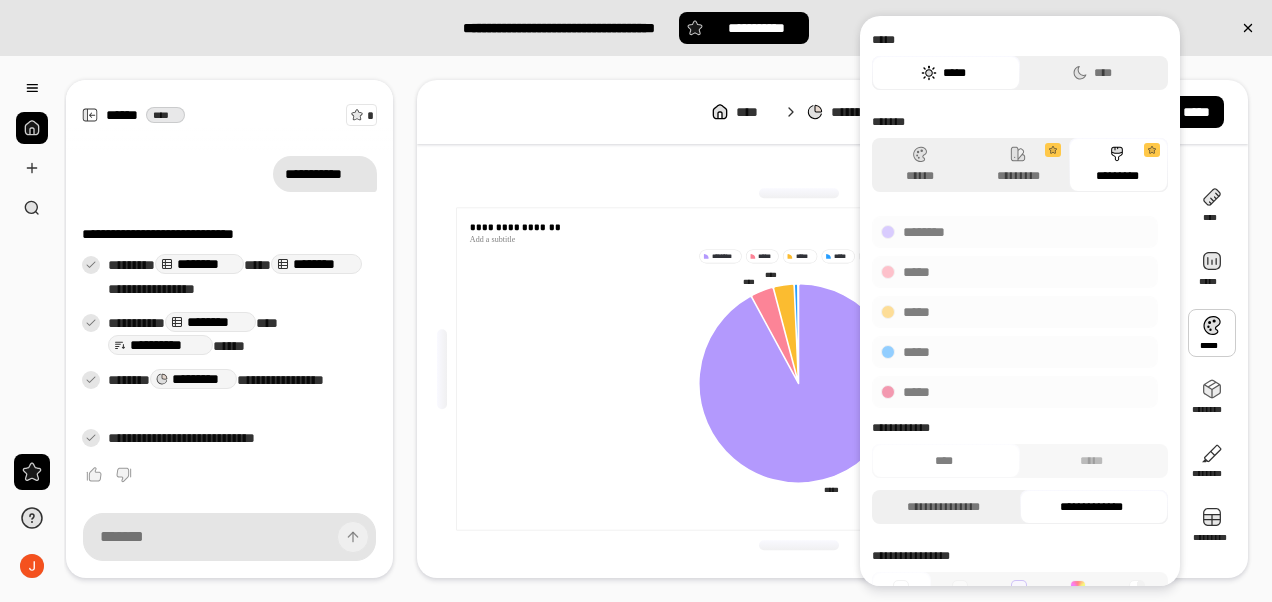 click on "******" at bounding box center (919, 165) 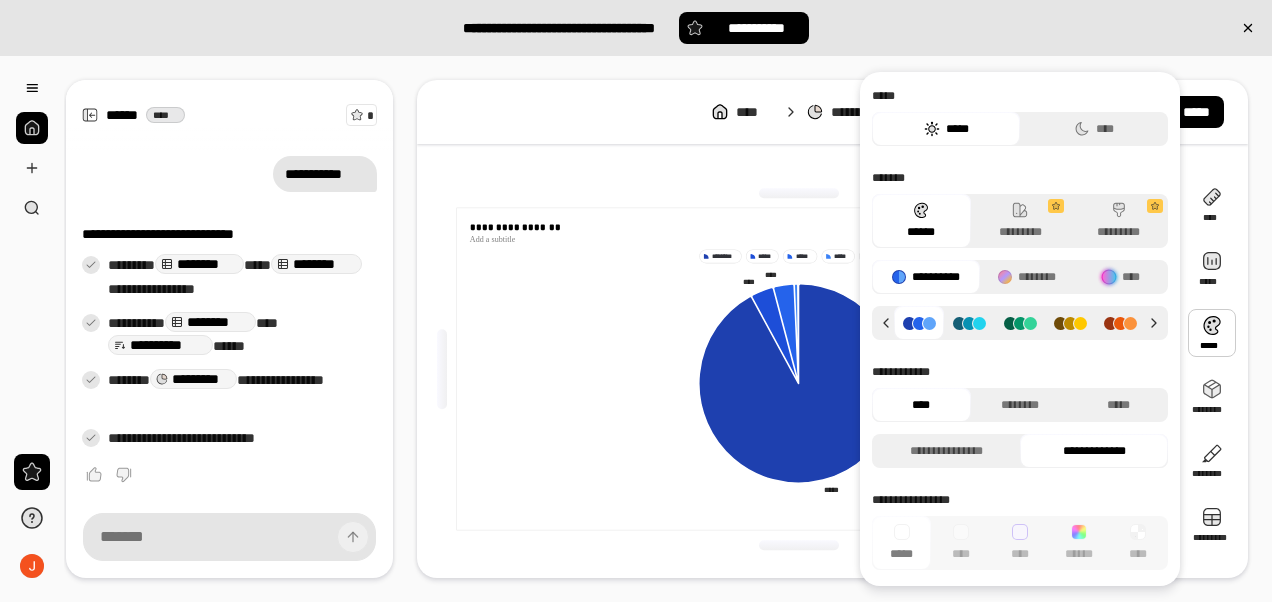 click on "********" at bounding box center [1027, 277] 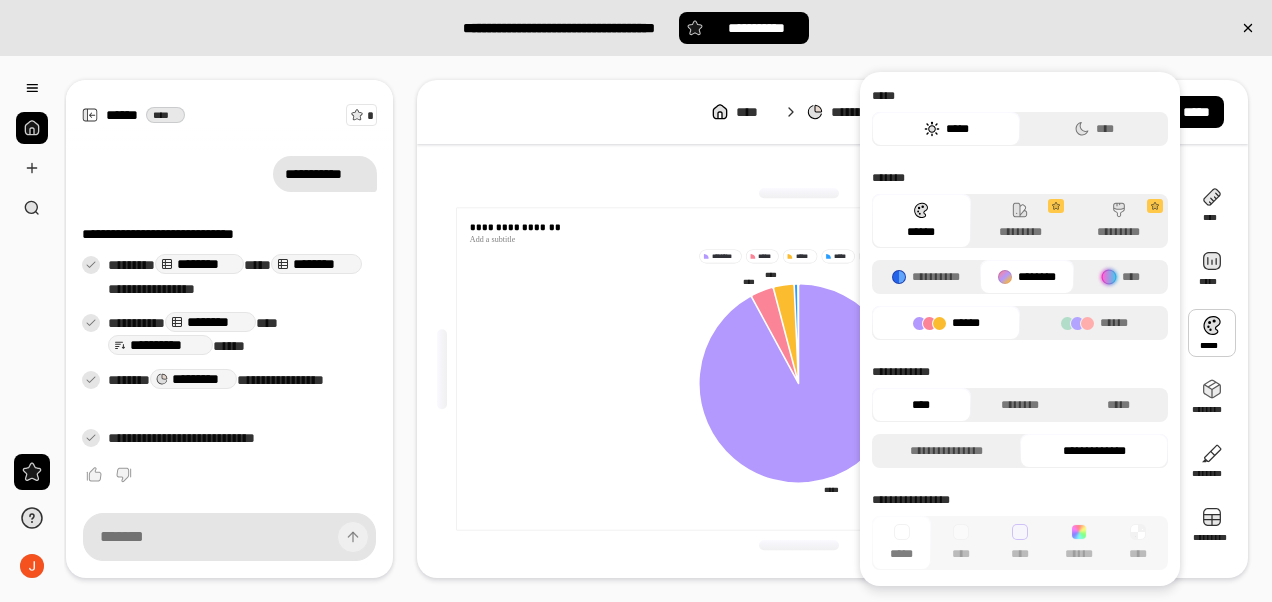 click on "******" at bounding box center (1094, 323) 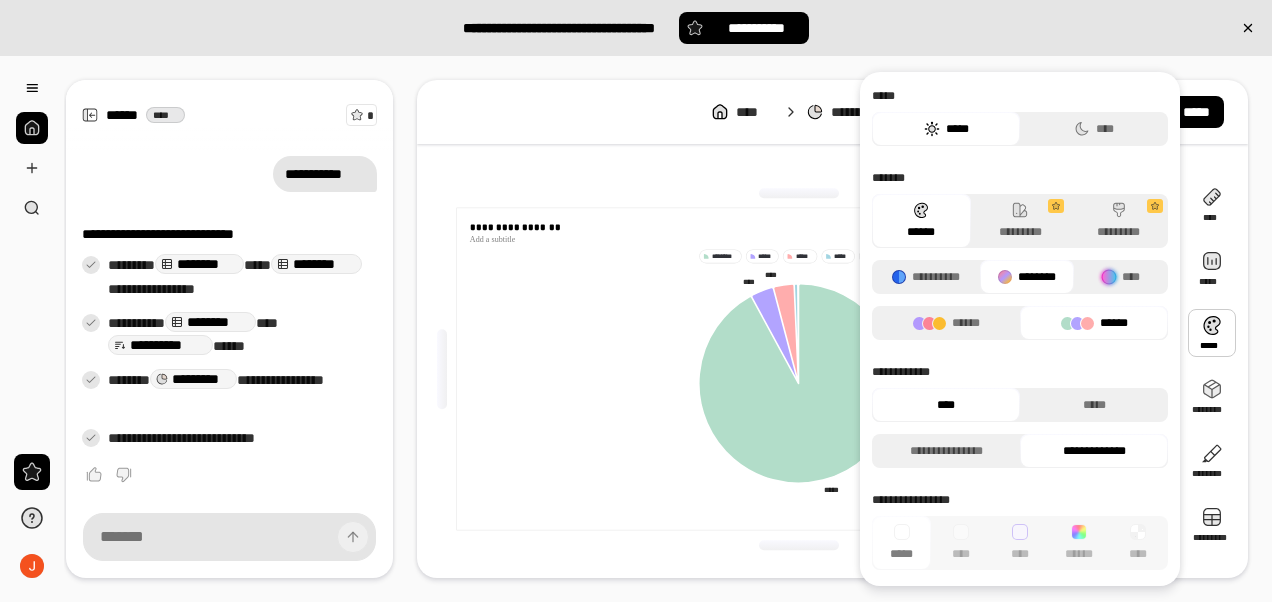 click on "******" at bounding box center [946, 323] 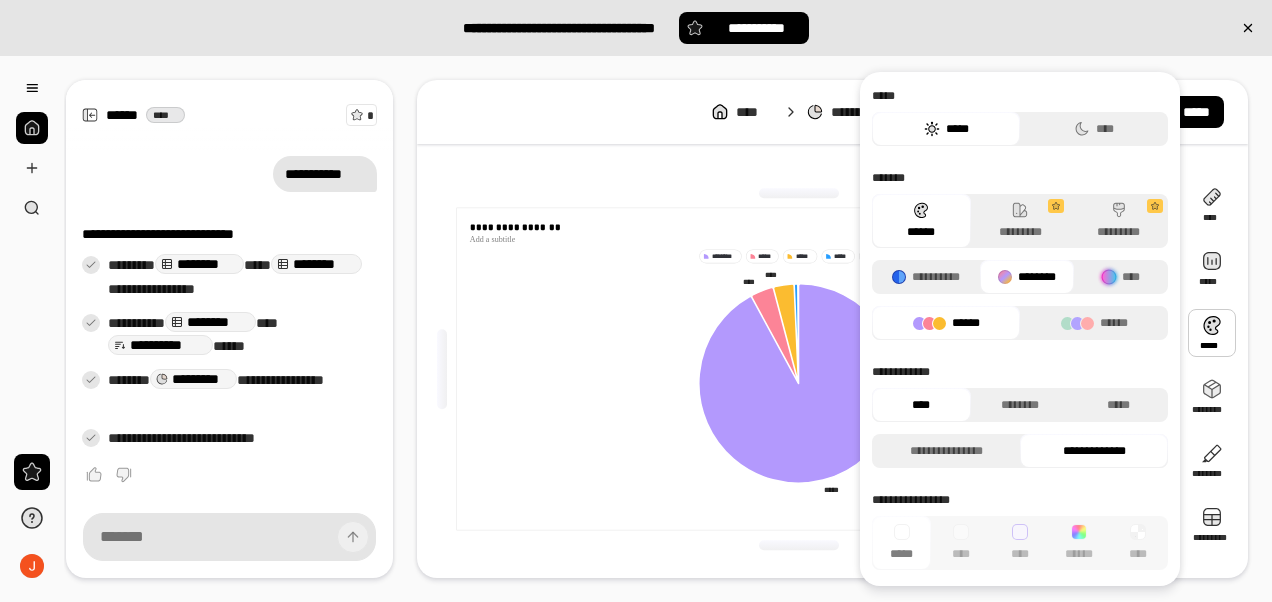 click on "****" at bounding box center (1121, 277) 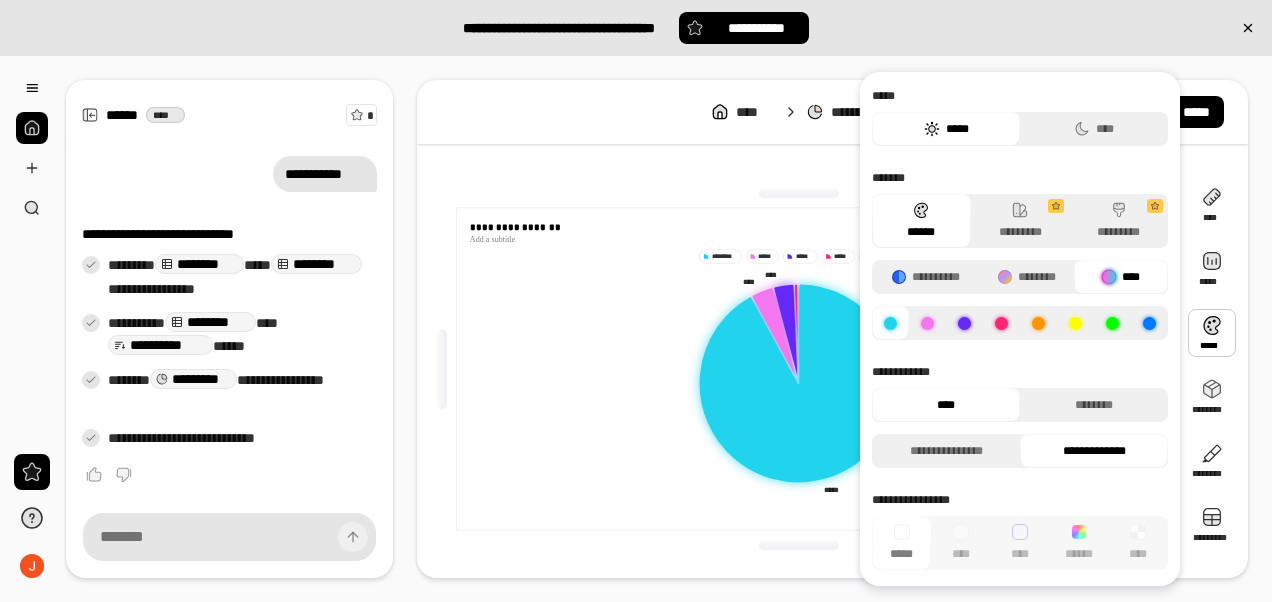 click at bounding box center [927, 323] 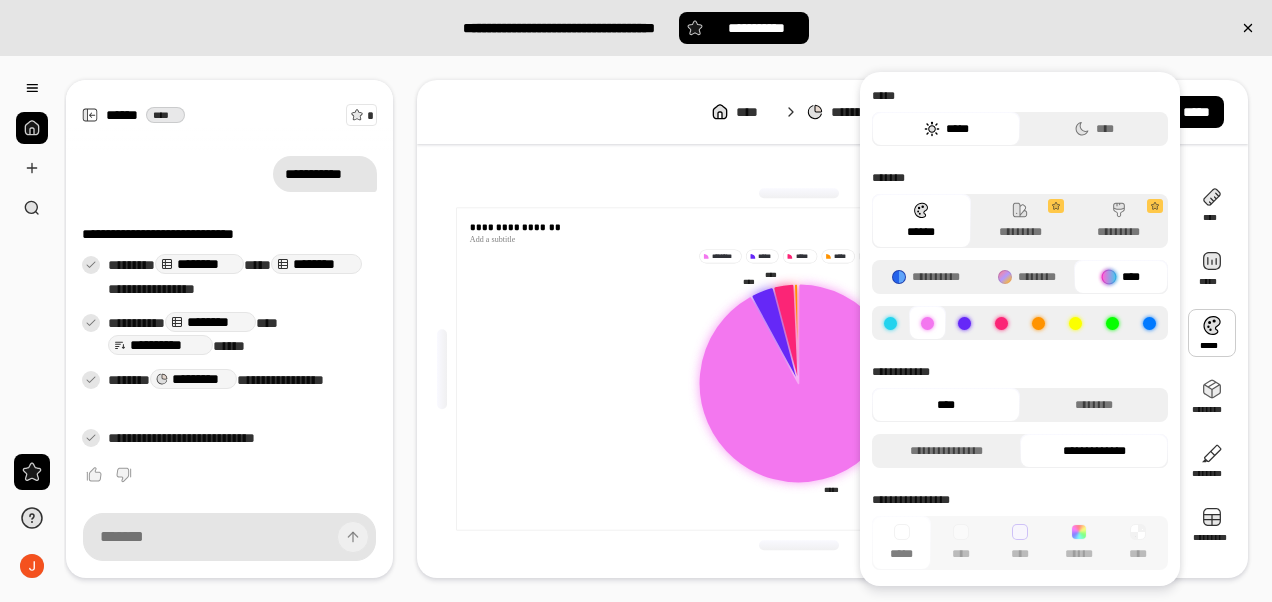 click 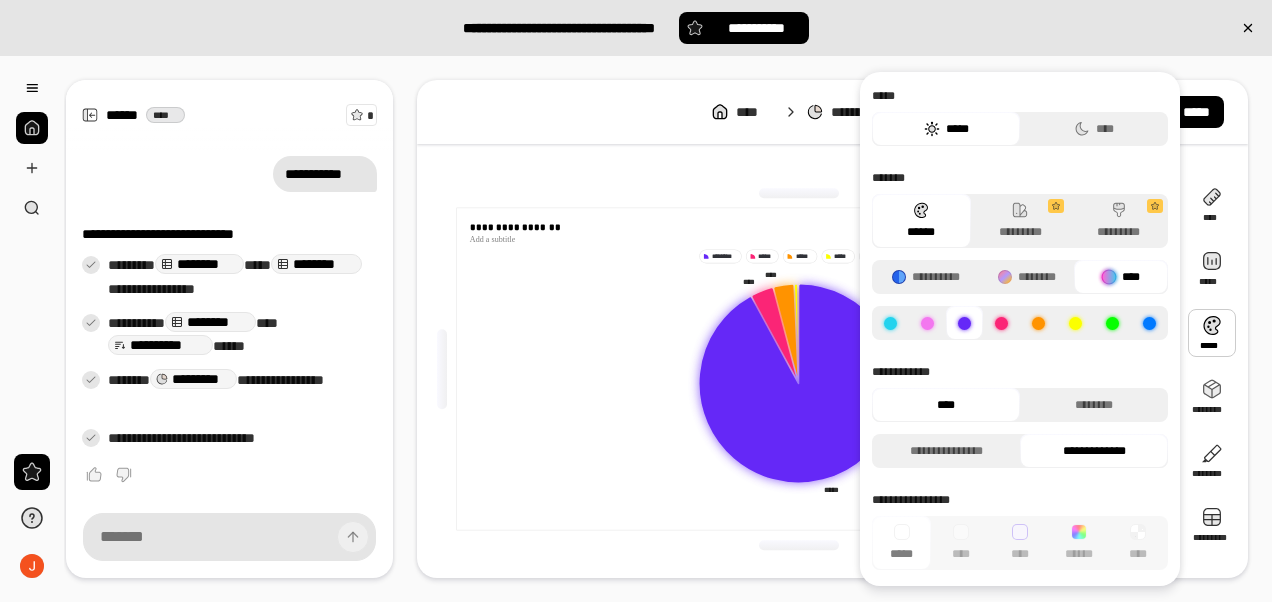 click at bounding box center (1038, 323) 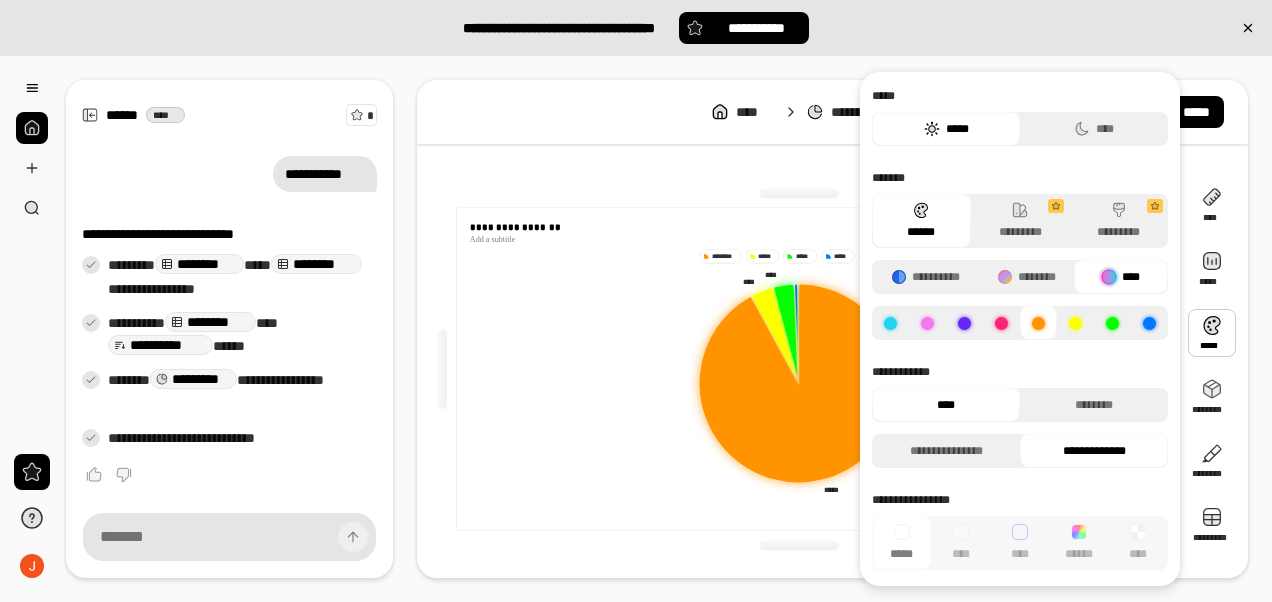 click 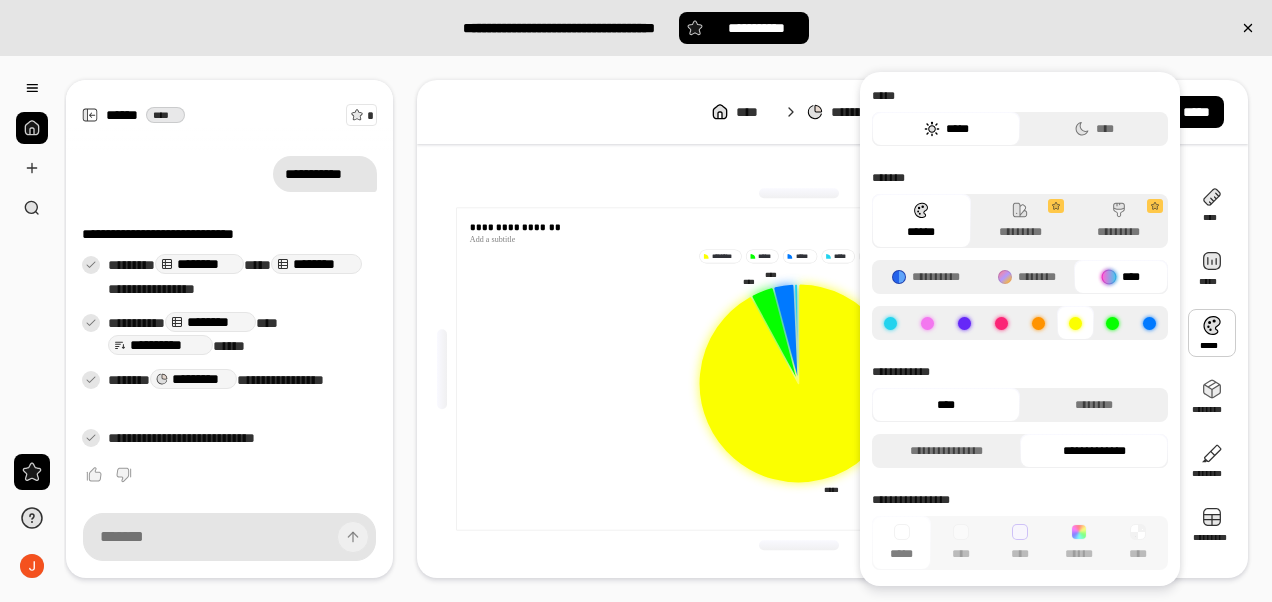 click at bounding box center [1149, 323] 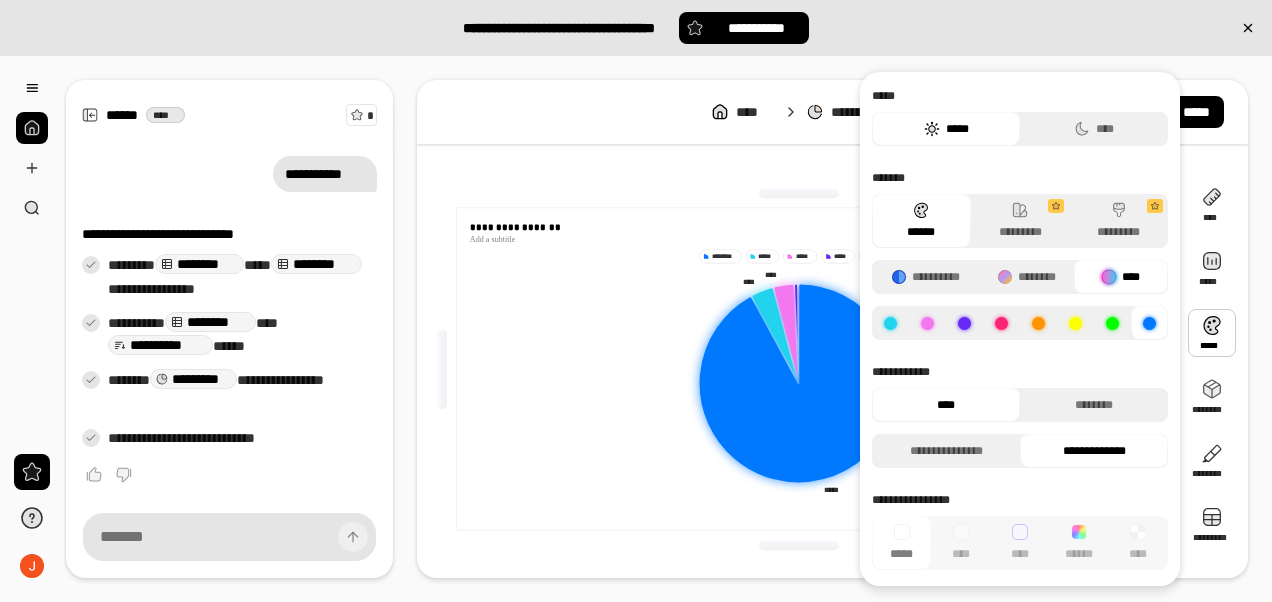click on "********" at bounding box center (1027, 277) 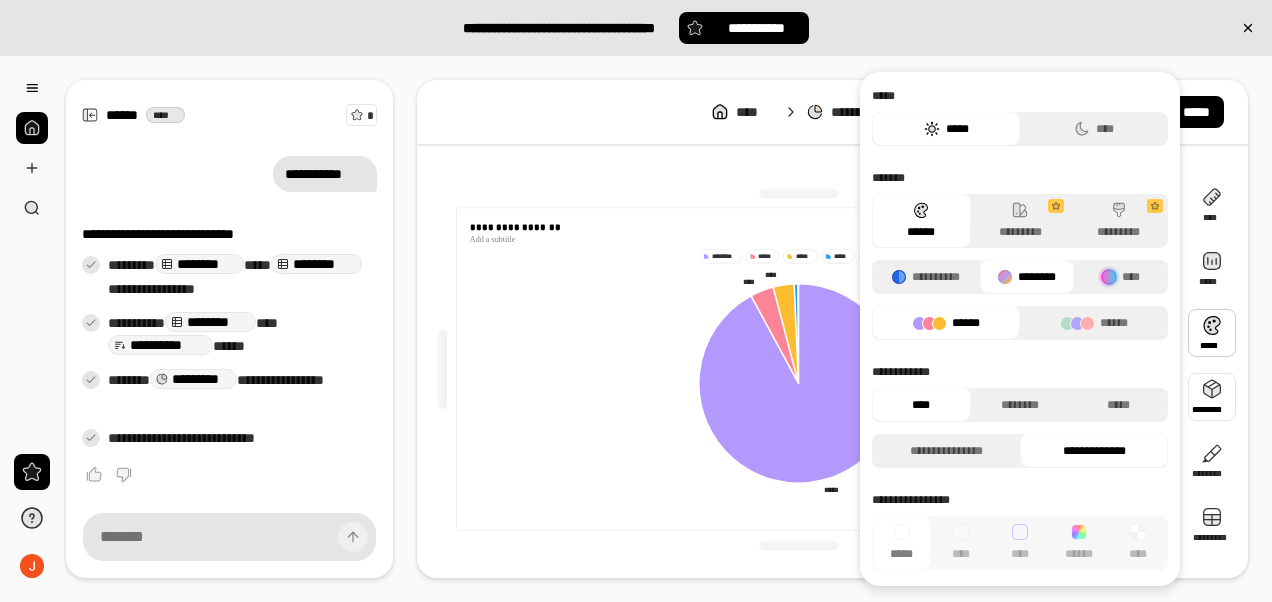 click at bounding box center [1212, 397] 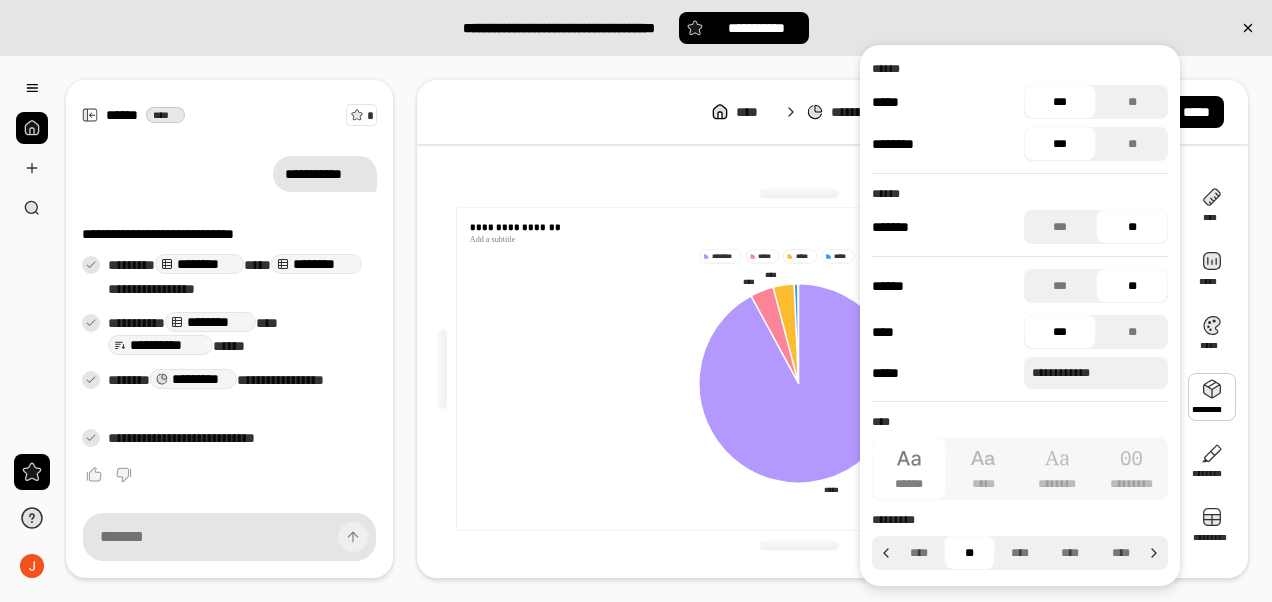click on "**" at bounding box center [1132, 102] 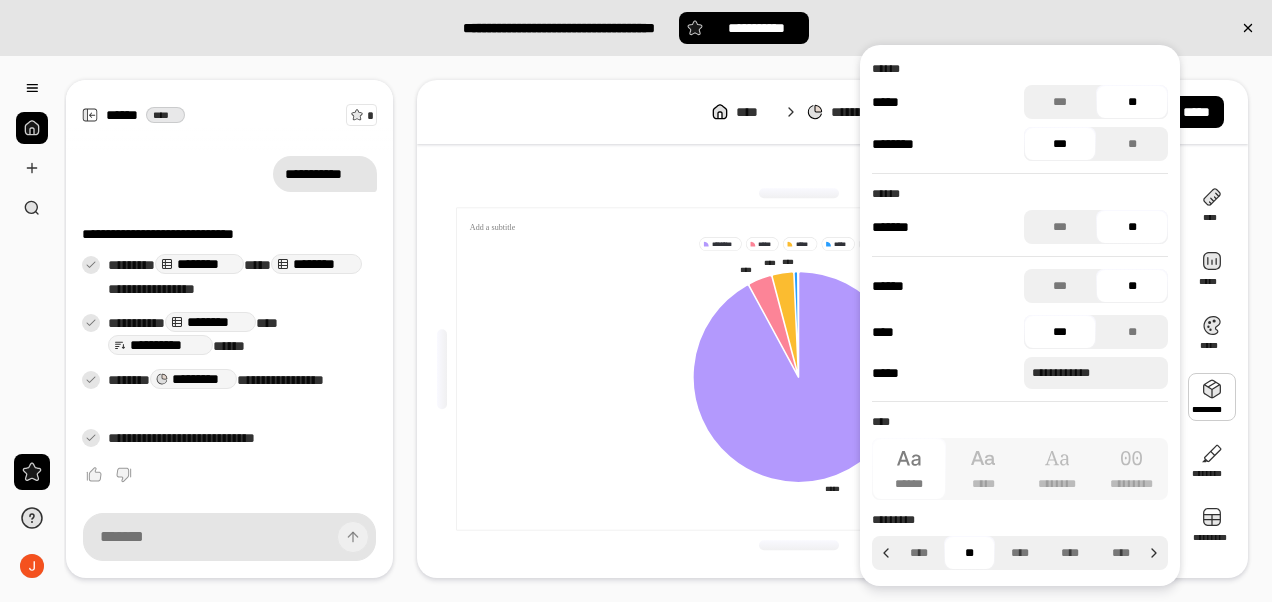 click on "**" at bounding box center (1132, 144) 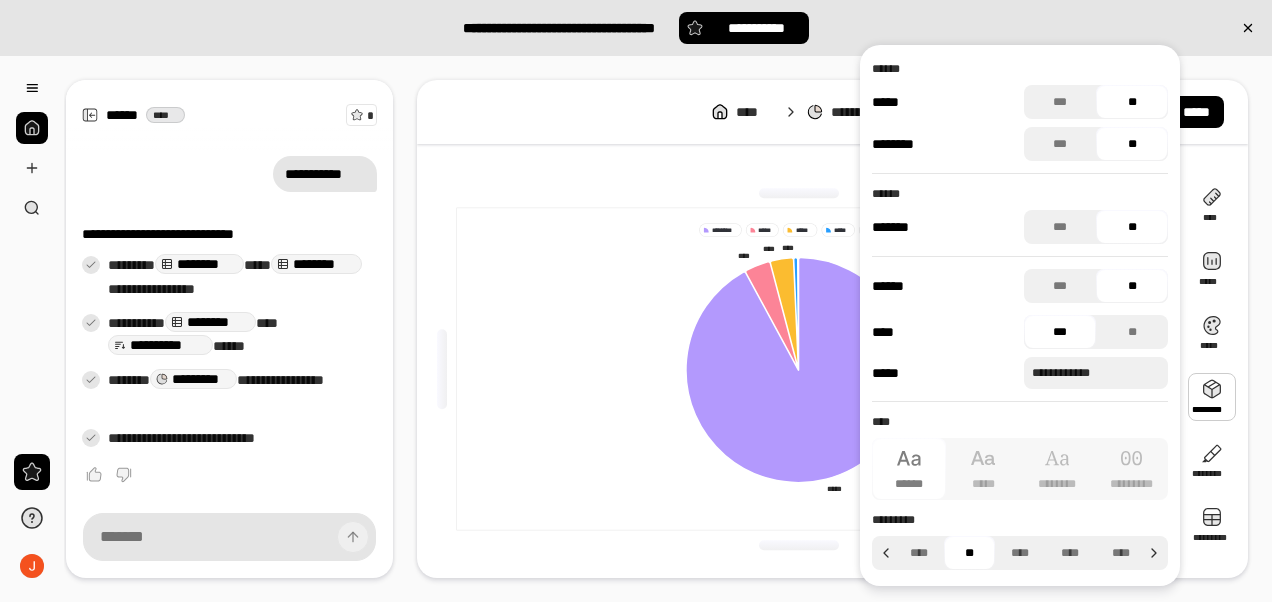 click on "**********" at bounding box center (1020, 352) 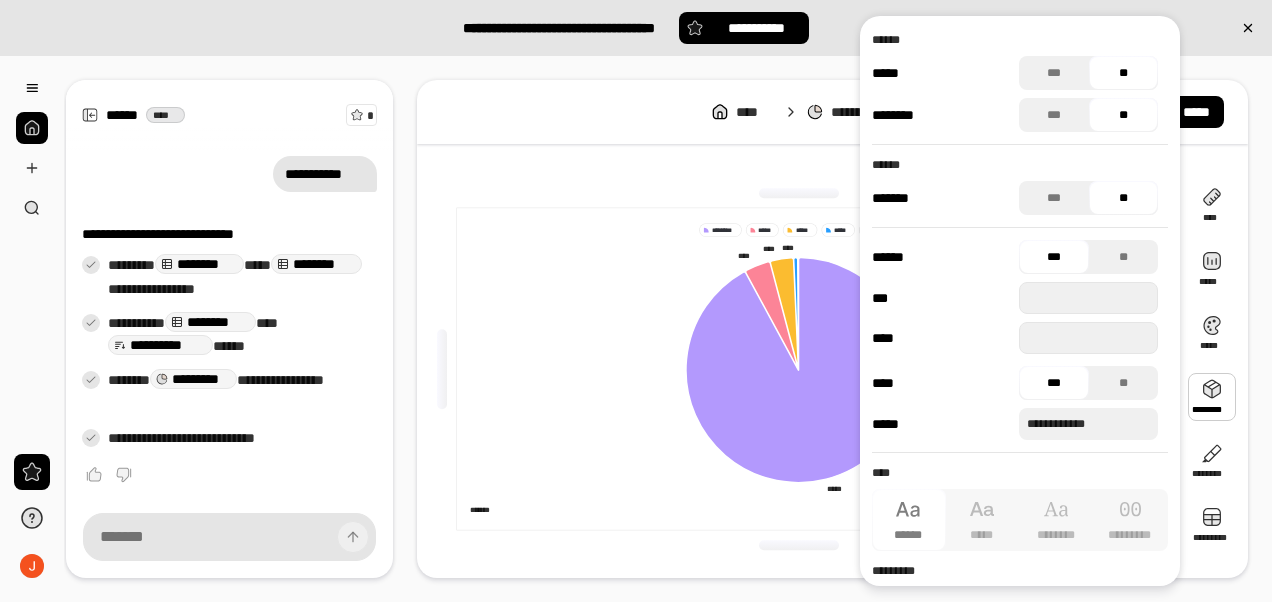 click on "**" at bounding box center (1124, 257) 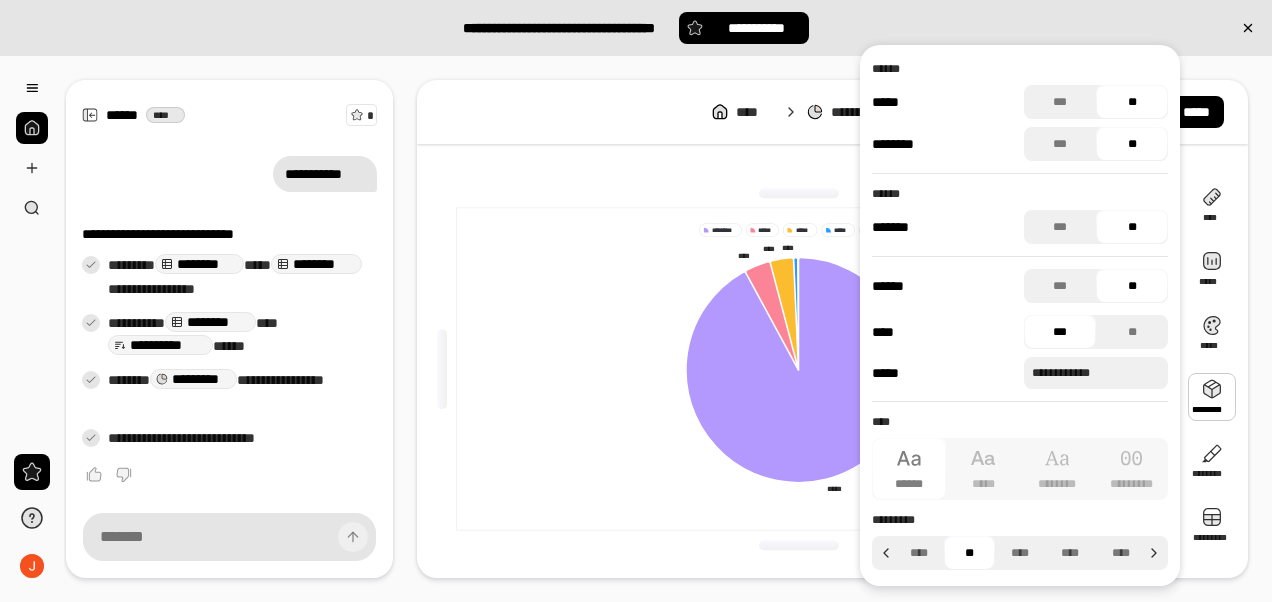 click at bounding box center [1212, 397] 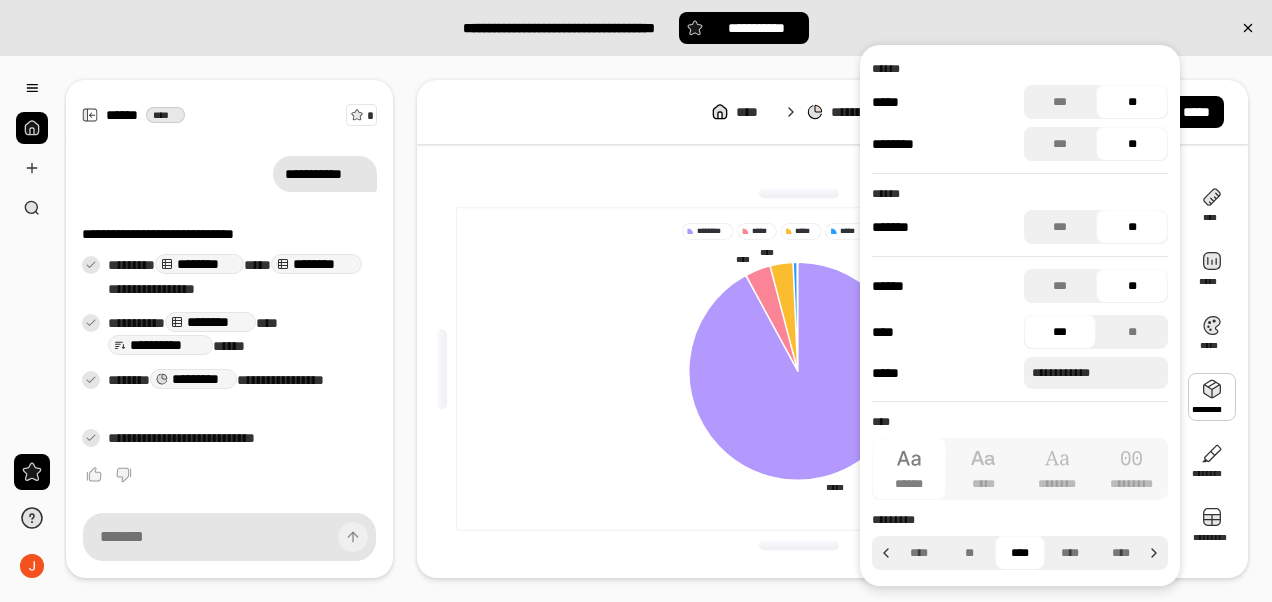 click on "****" at bounding box center (1070, 553) 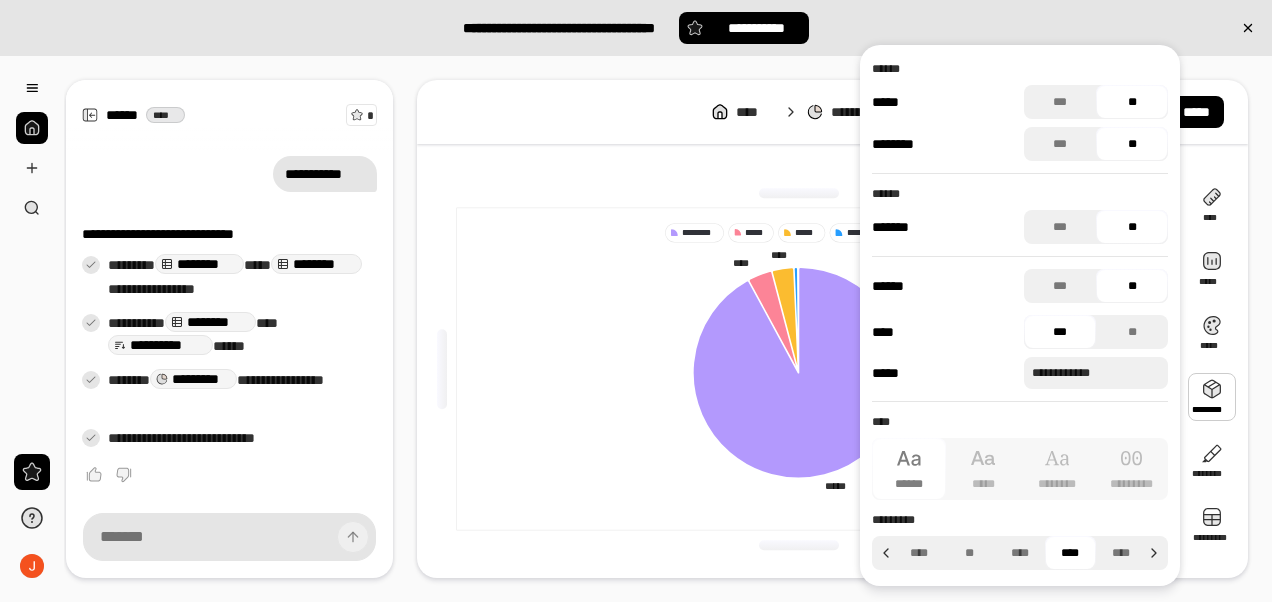 click on "****" at bounding box center (1121, 553) 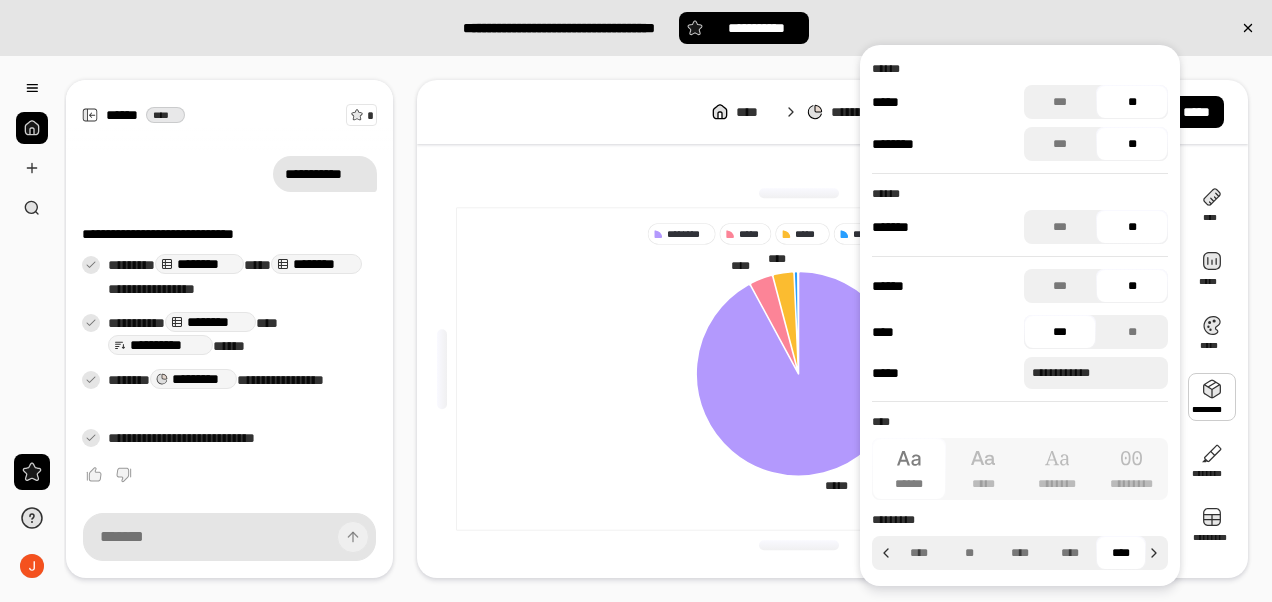 click 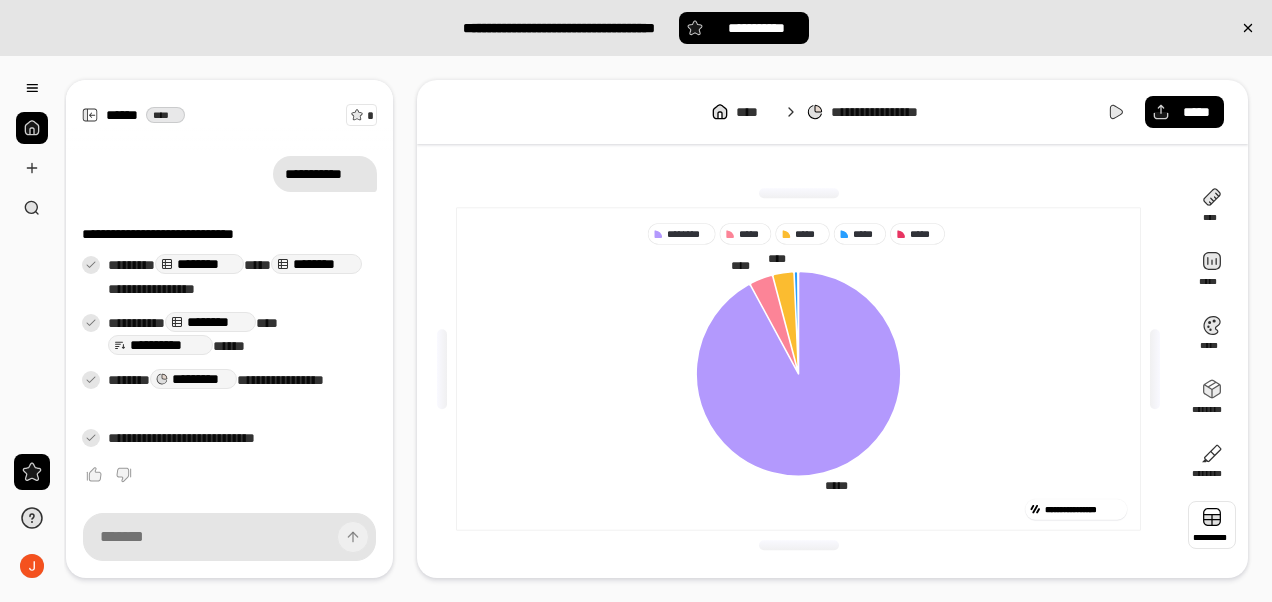 click at bounding box center [1212, 525] 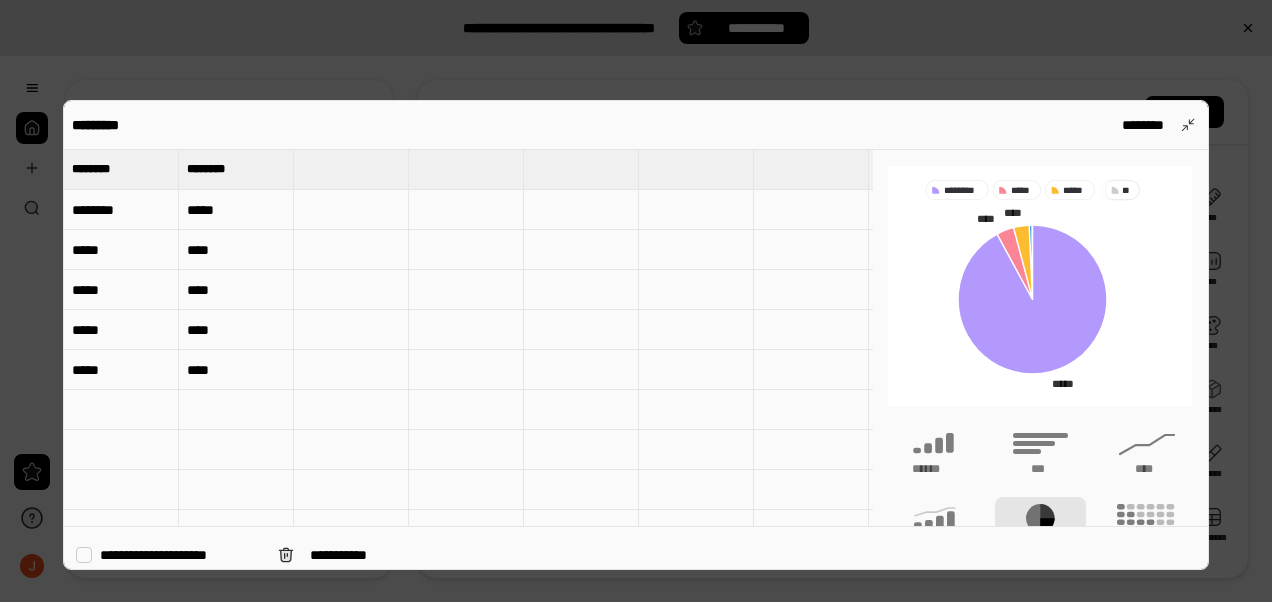 click on "********" at bounding box center (1155, 125) 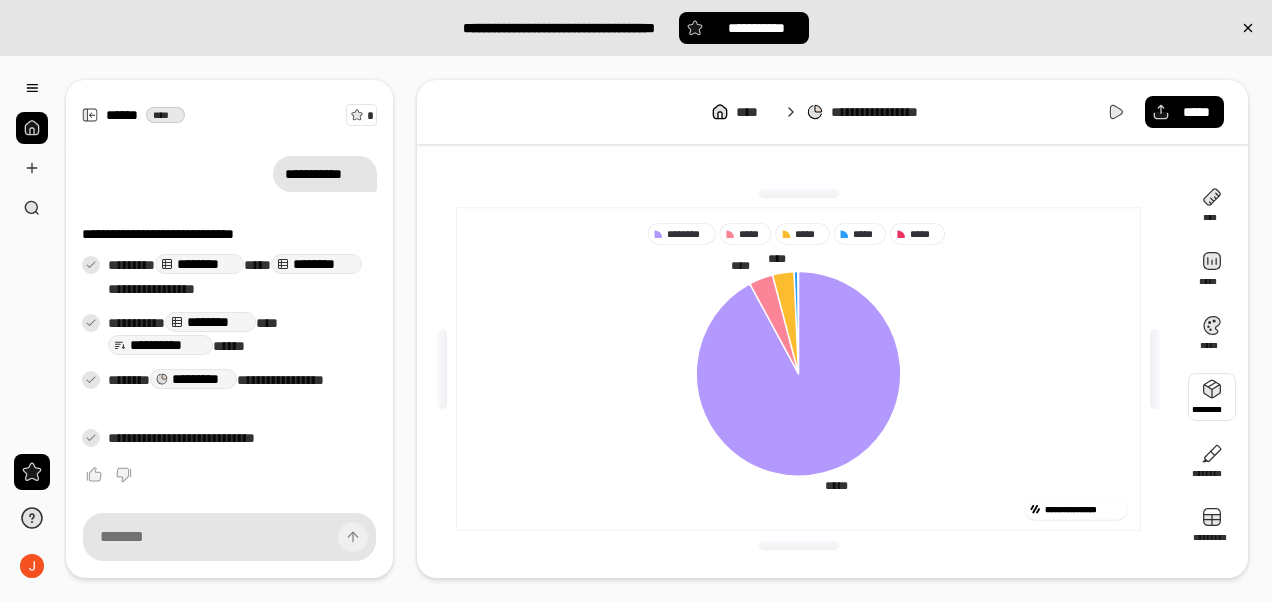 click at bounding box center (1212, 397) 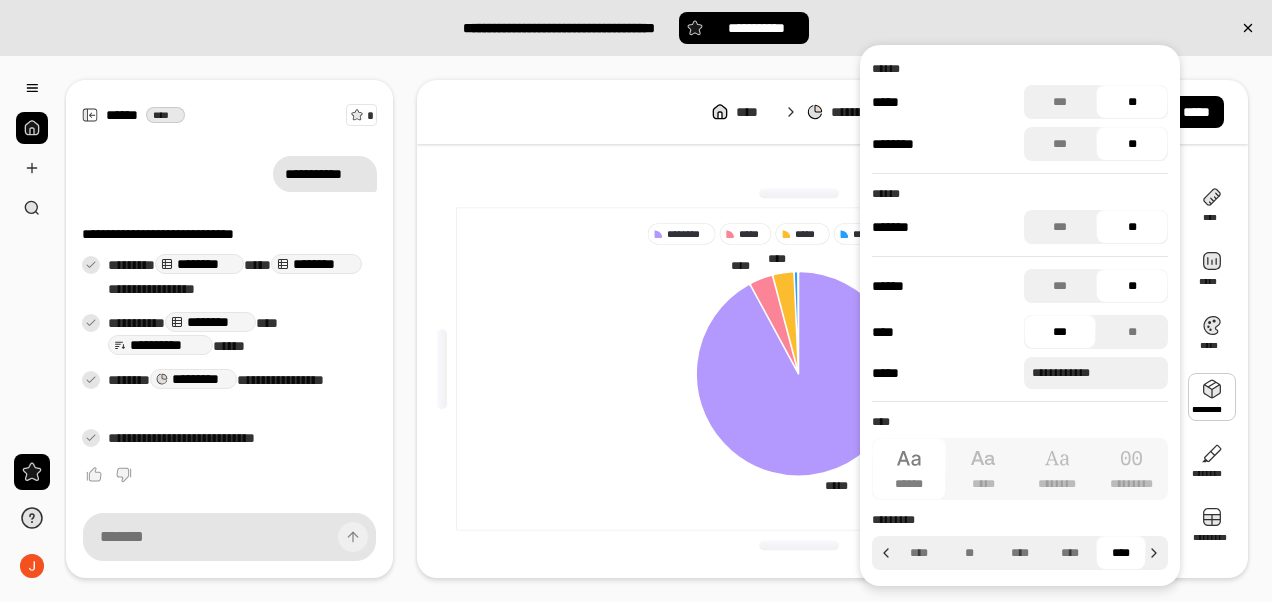 click 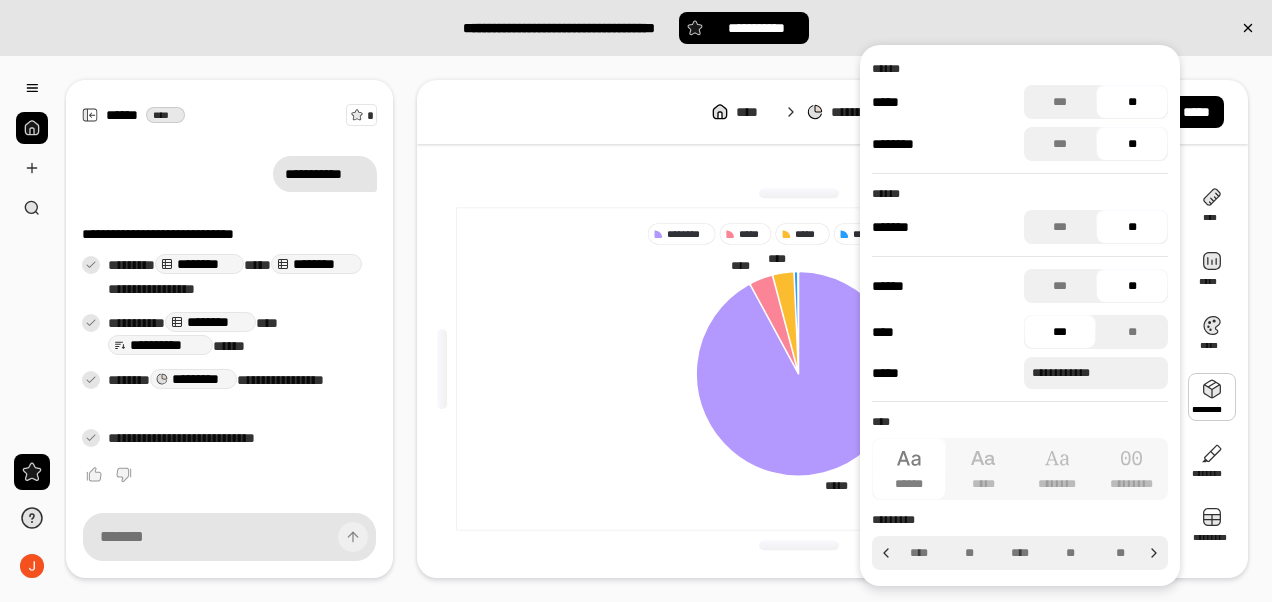 click on "**" at bounding box center [969, 553] 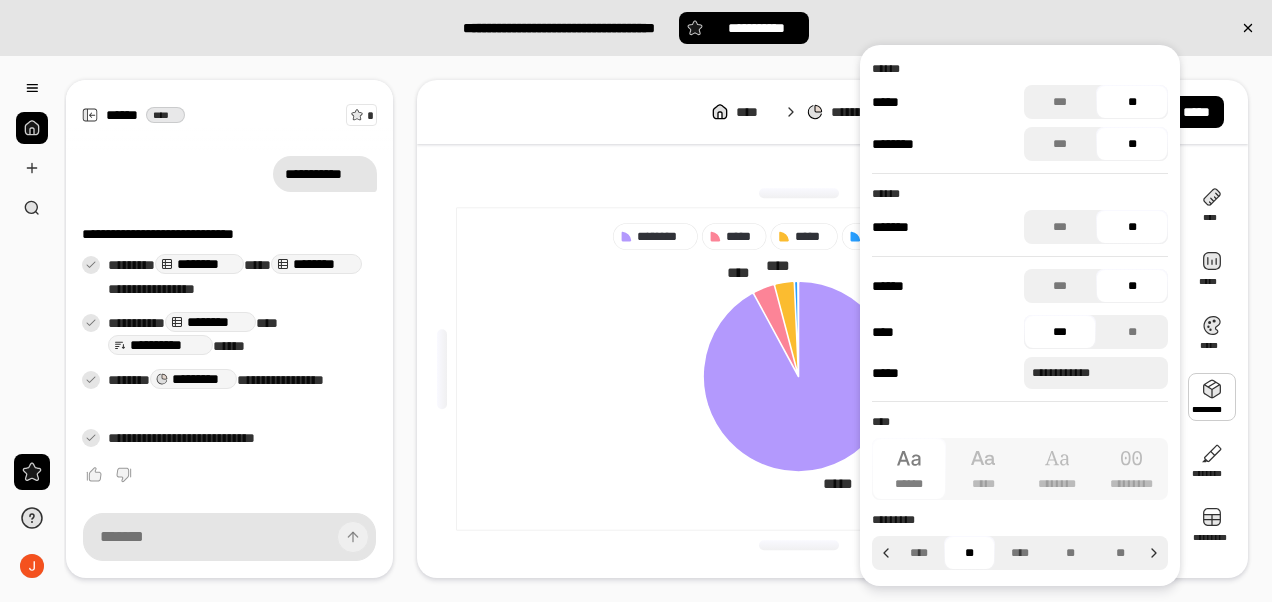 click on "**********" at bounding box center [798, 509] 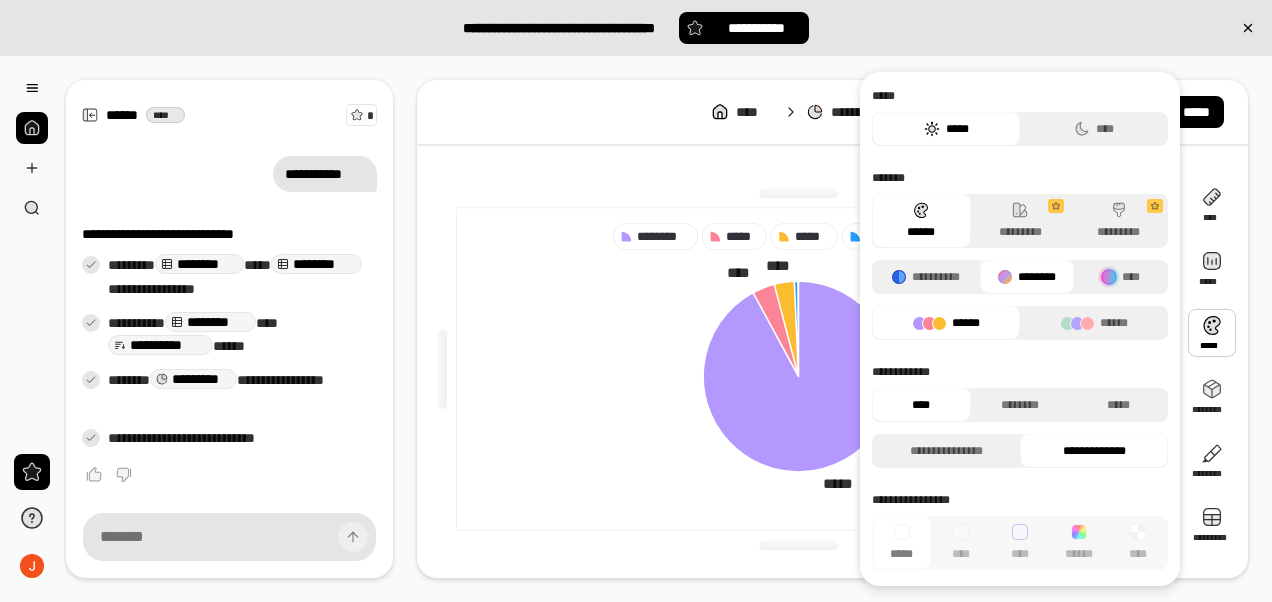 click on "**********" at bounding box center (636, 28) 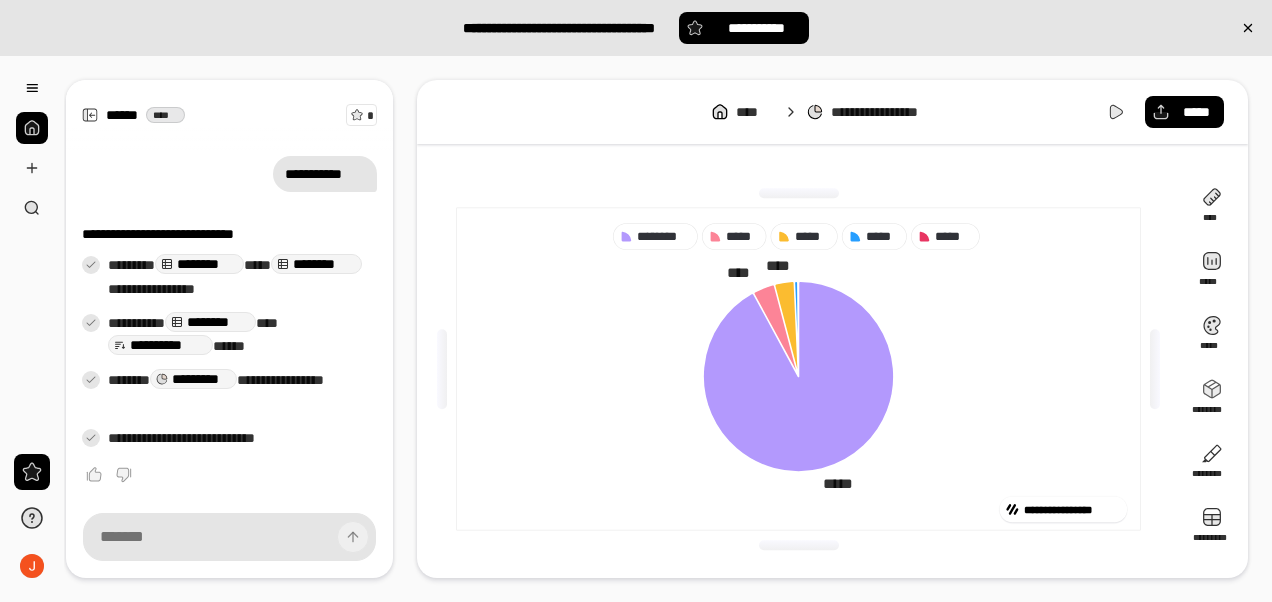 click on "**********" at bounding box center [798, 369] 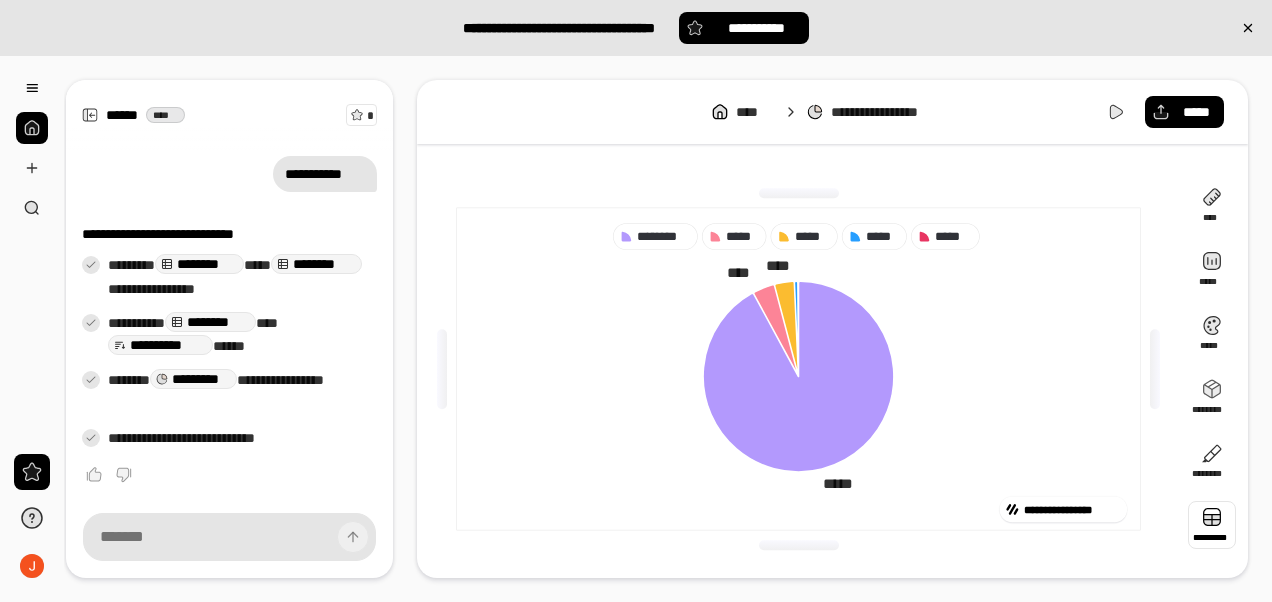 click at bounding box center [1212, 525] 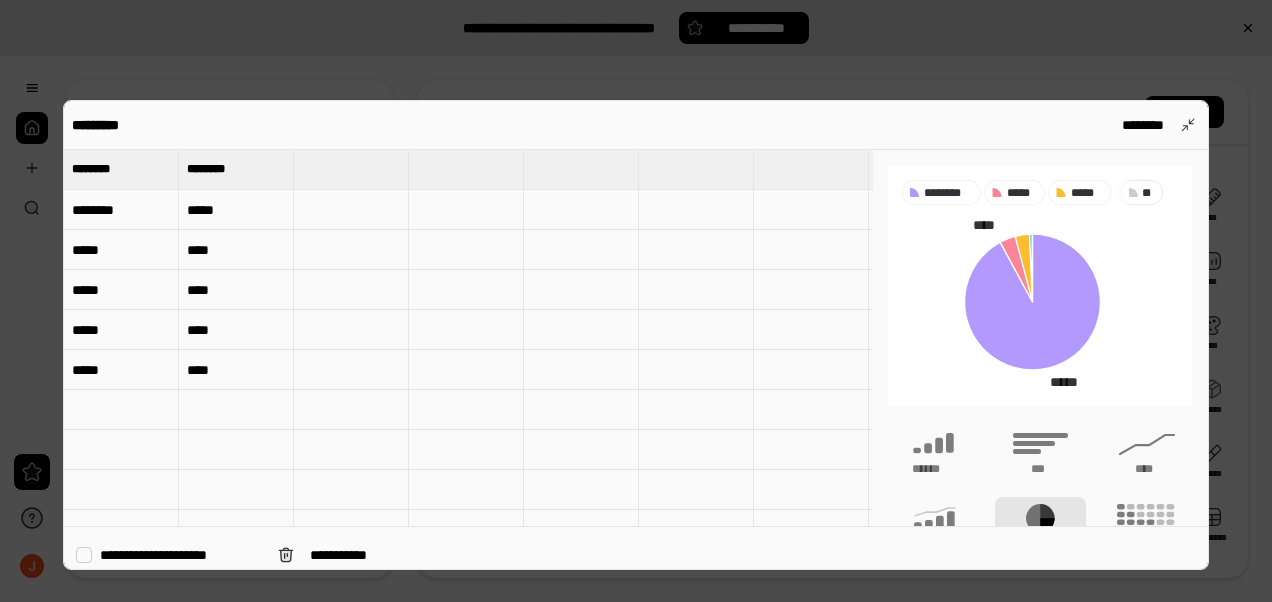 click on "**********" at bounding box center [636, 335] 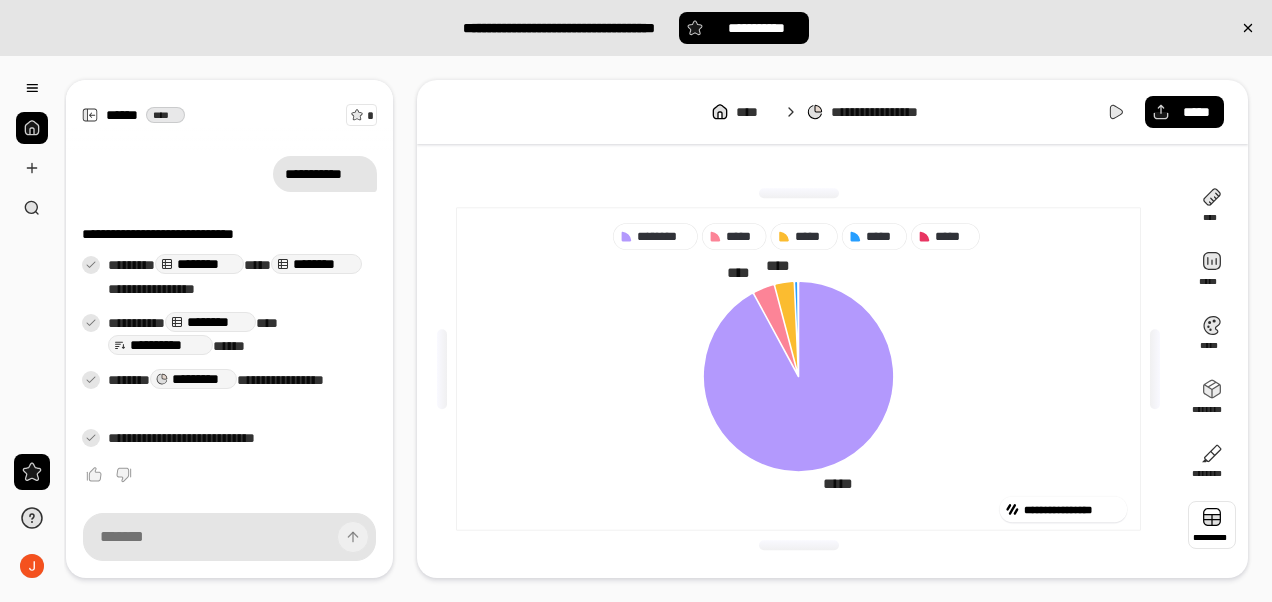 click at bounding box center (1212, 525) 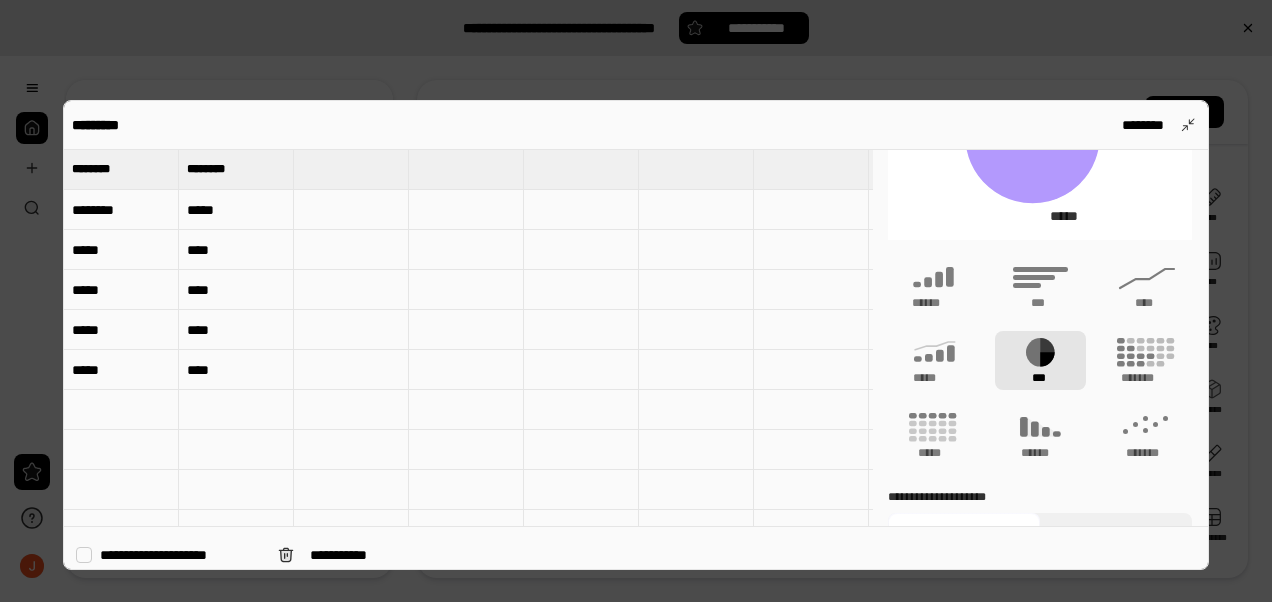 scroll, scrollTop: 0, scrollLeft: 0, axis: both 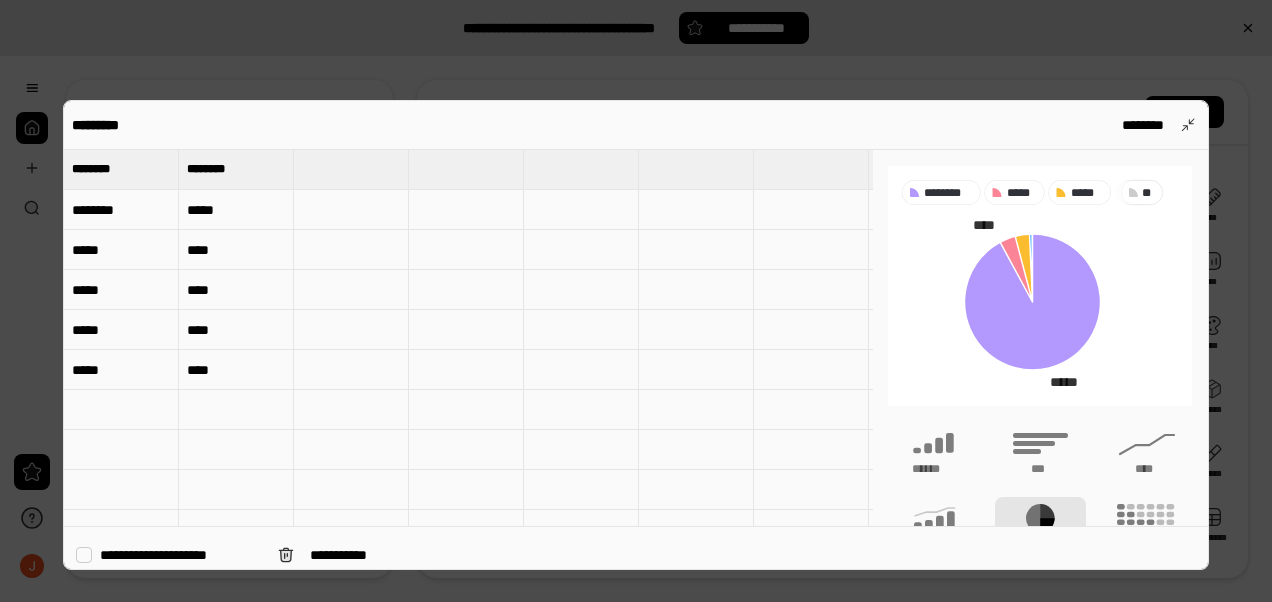 click on "**********" at bounding box center (636, 335) 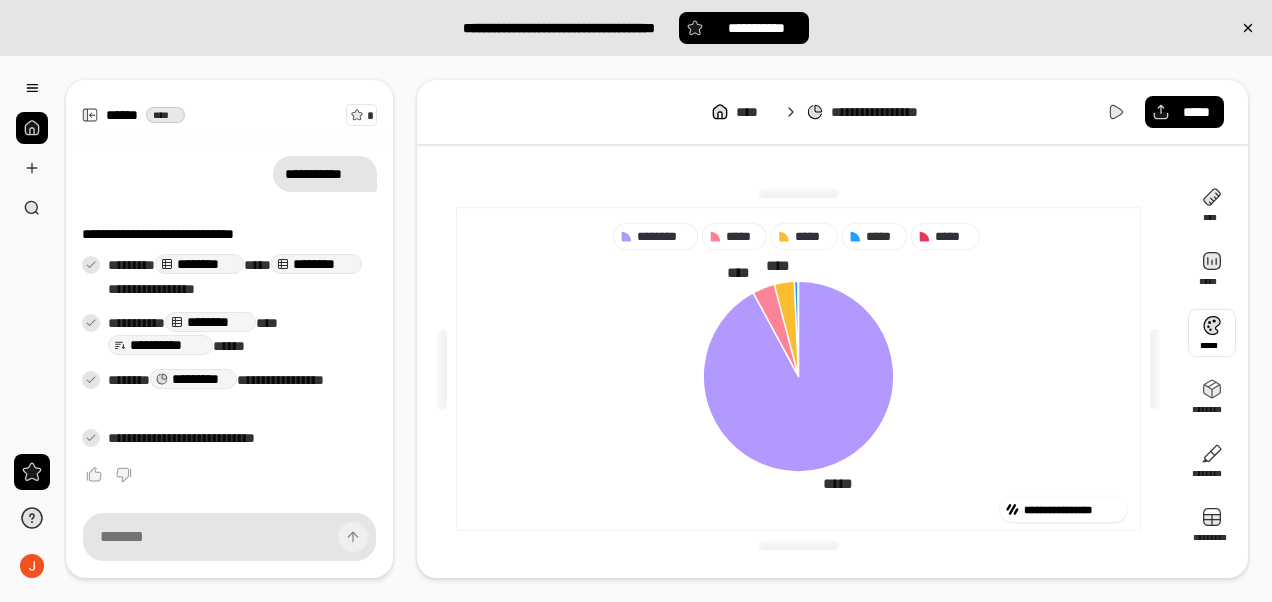 click at bounding box center [1212, 333] 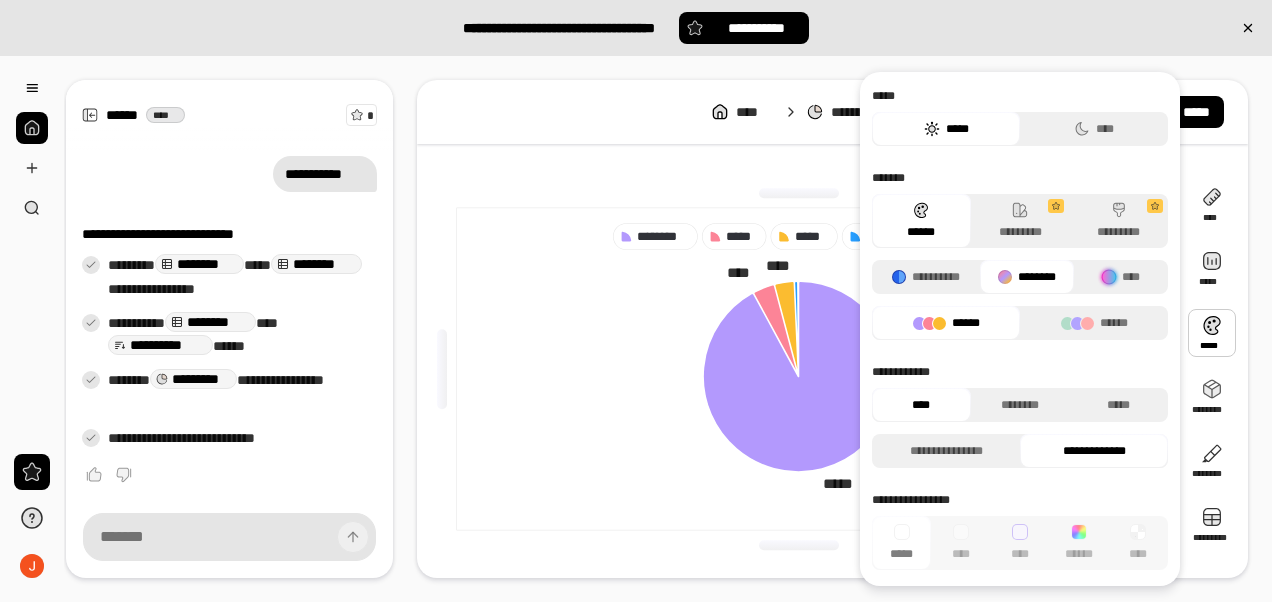 click at bounding box center [1212, 333] 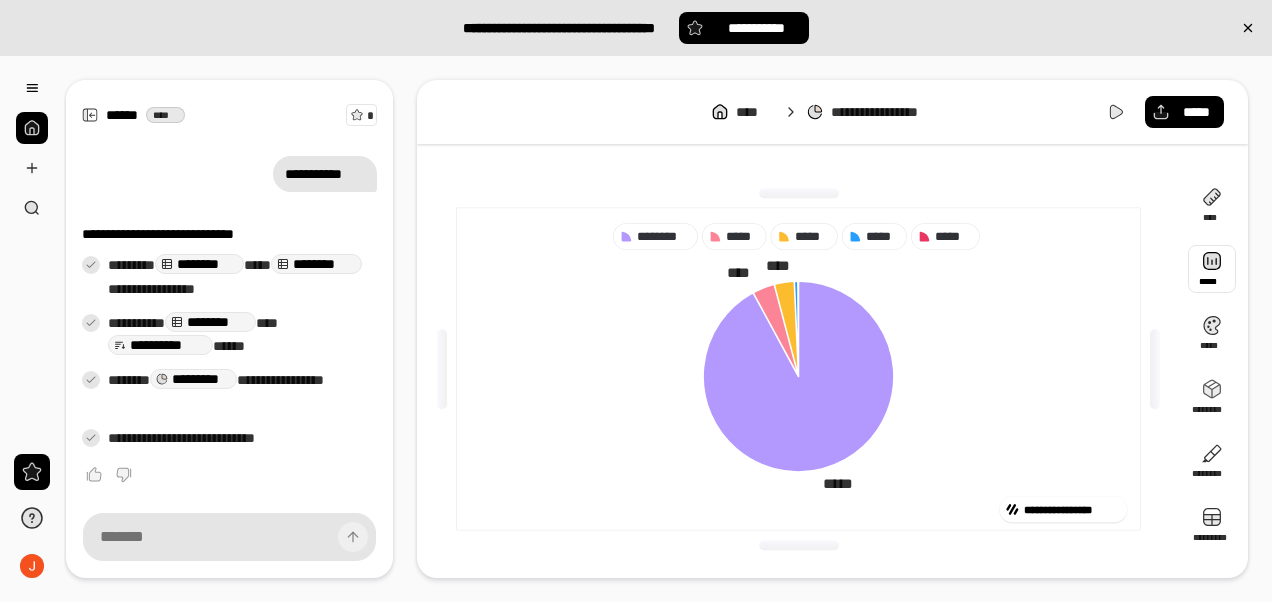 click at bounding box center (1212, 269) 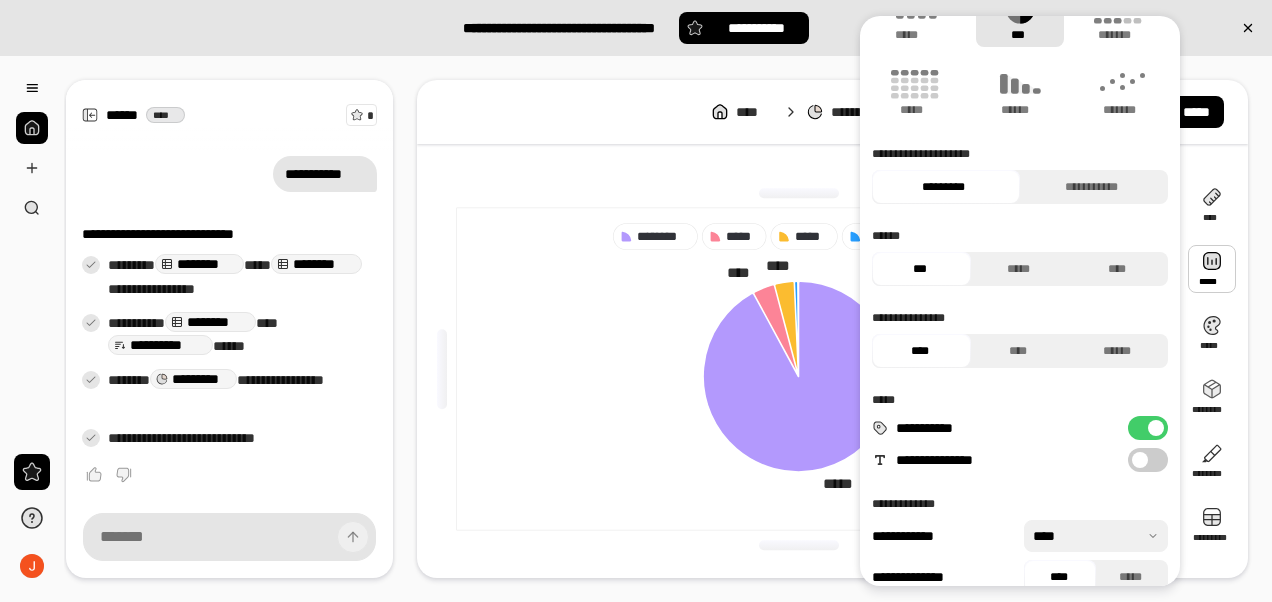 scroll, scrollTop: 123, scrollLeft: 0, axis: vertical 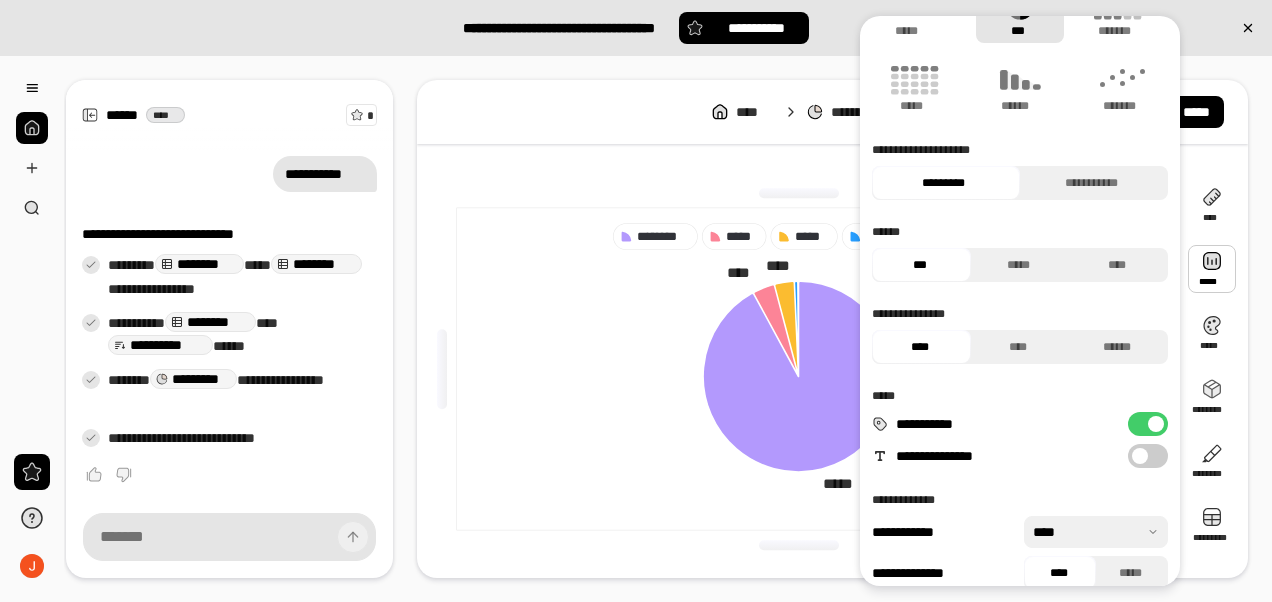 click on "**********" at bounding box center [1148, 424] 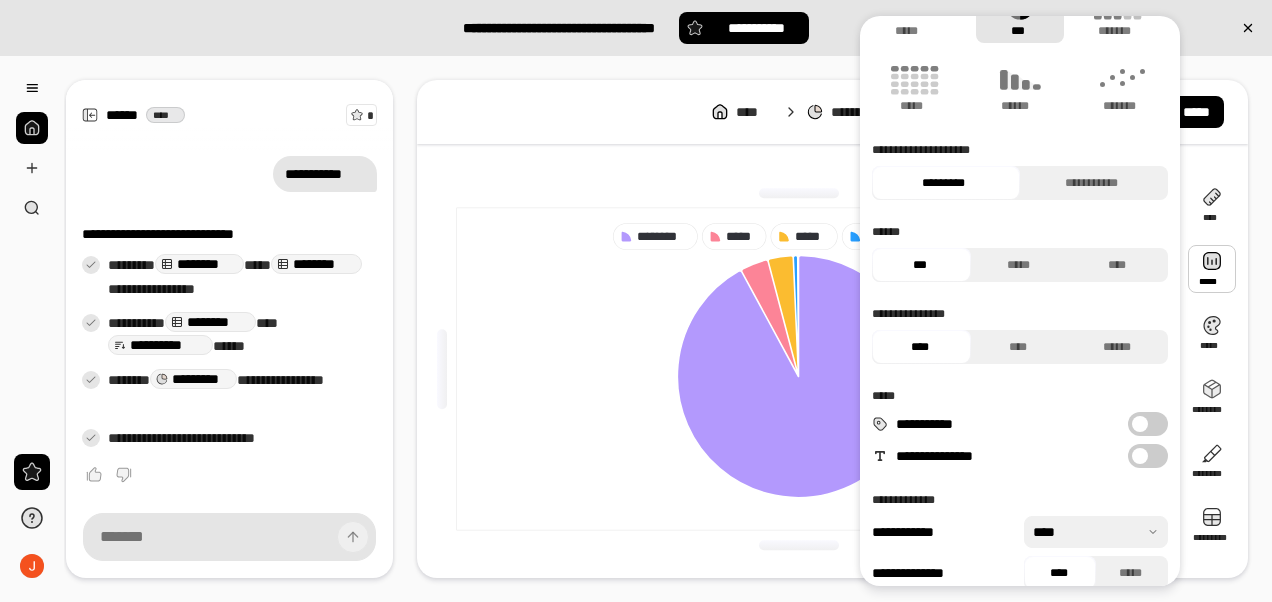 click on "**********" at bounding box center [1148, 424] 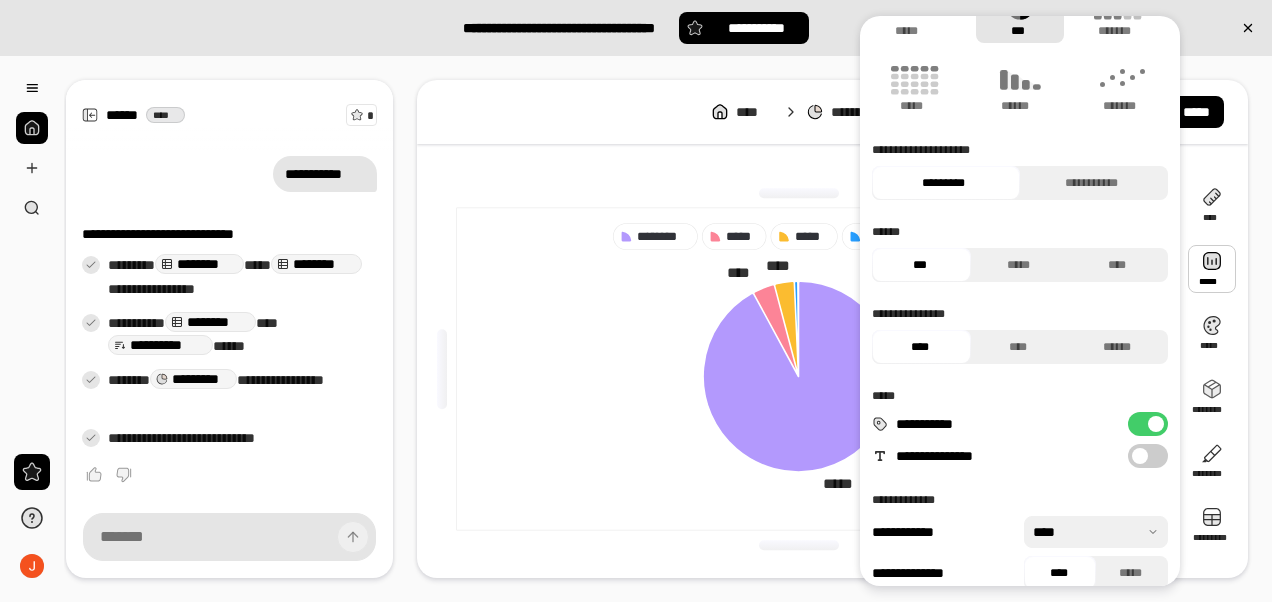 click on "**********" at bounding box center [1148, 456] 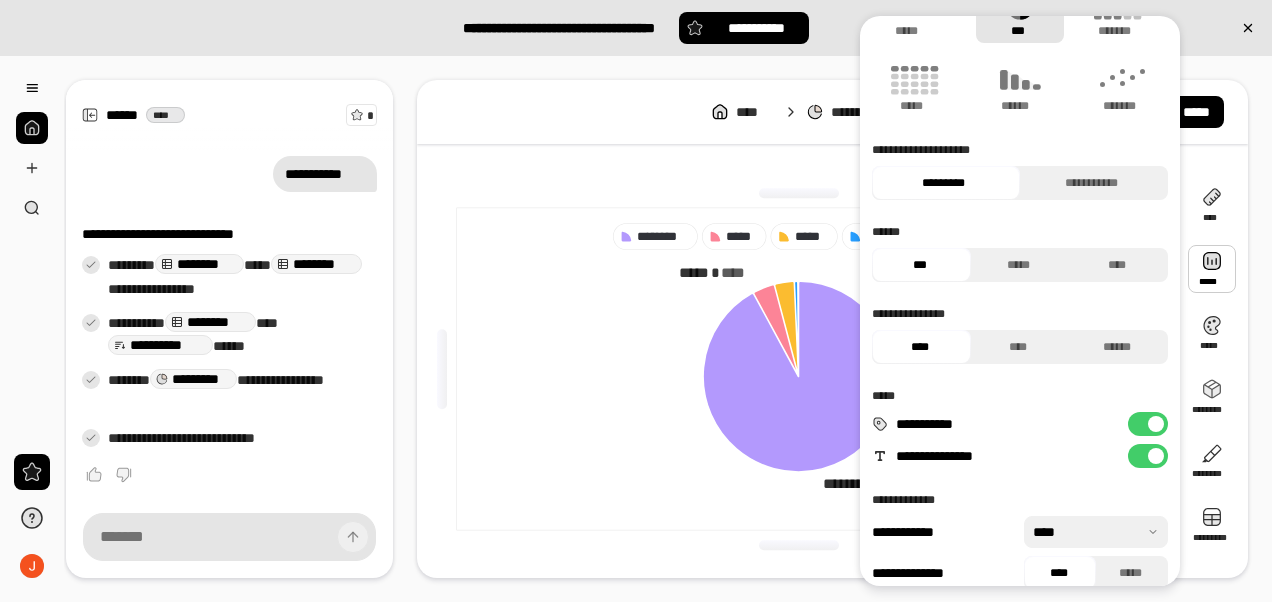 click at bounding box center [1156, 456] 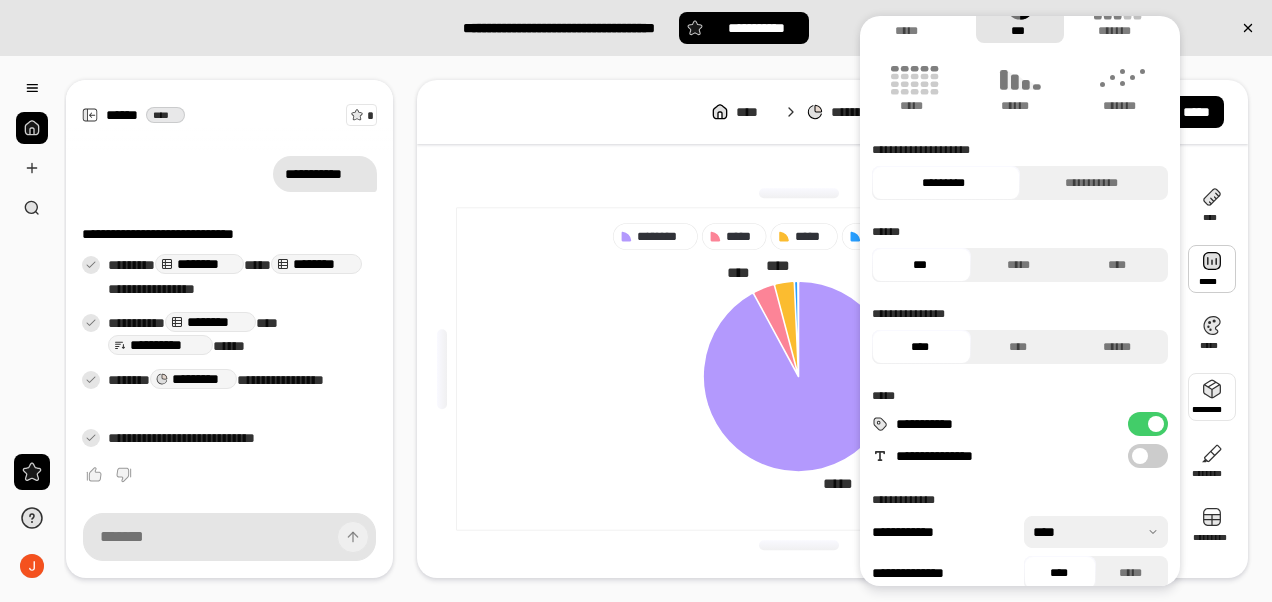 click at bounding box center [1212, 397] 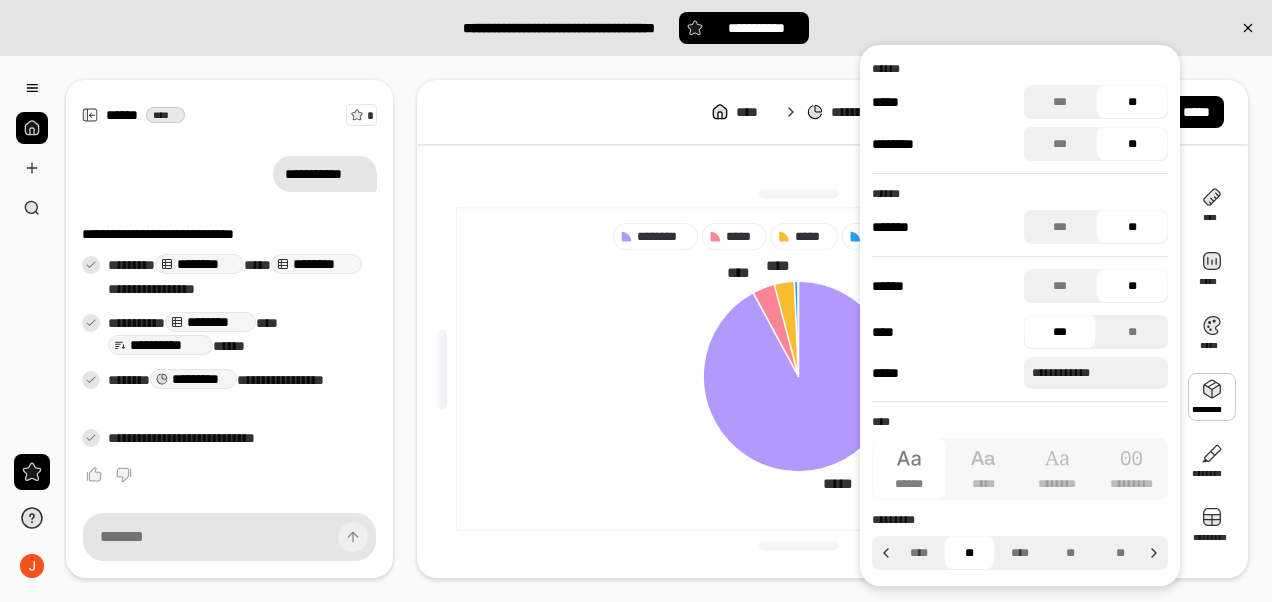 click at bounding box center (1212, 397) 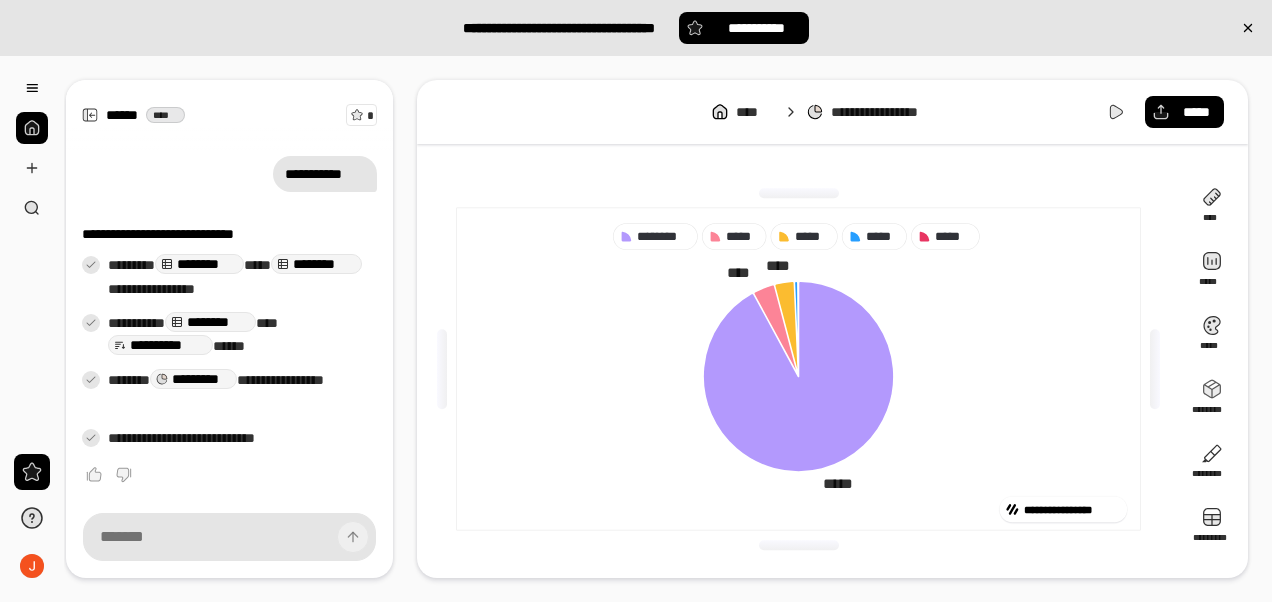 click 